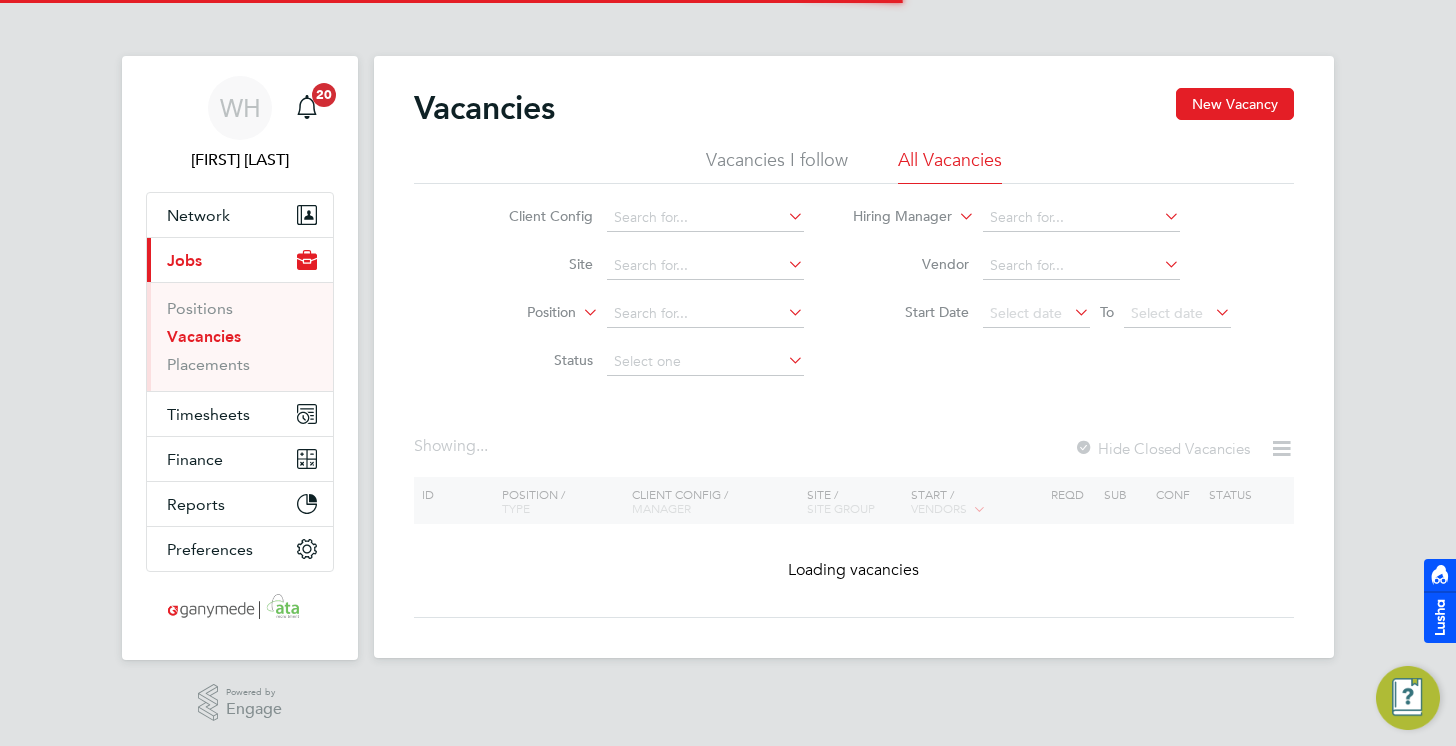 scroll, scrollTop: 0, scrollLeft: 0, axis: both 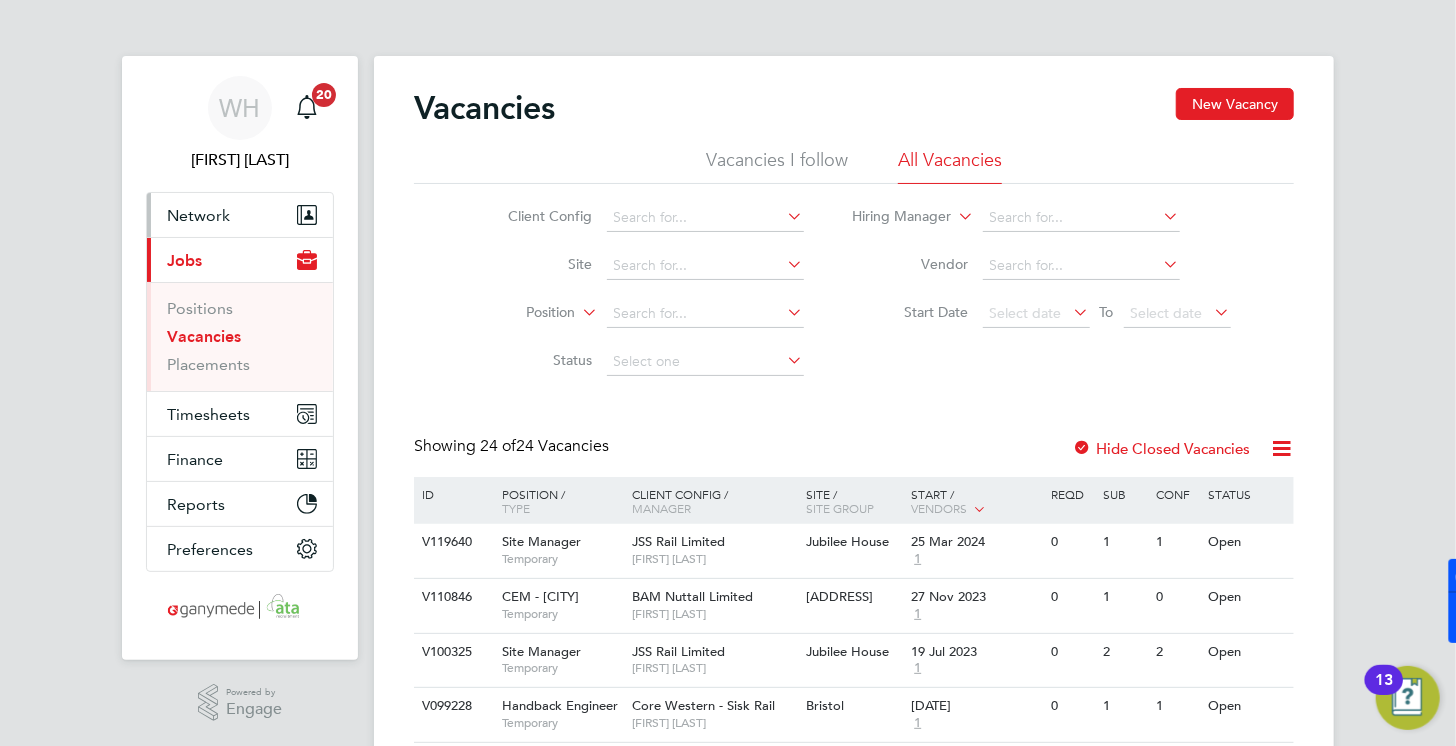 click on "Network" at bounding box center (198, 215) 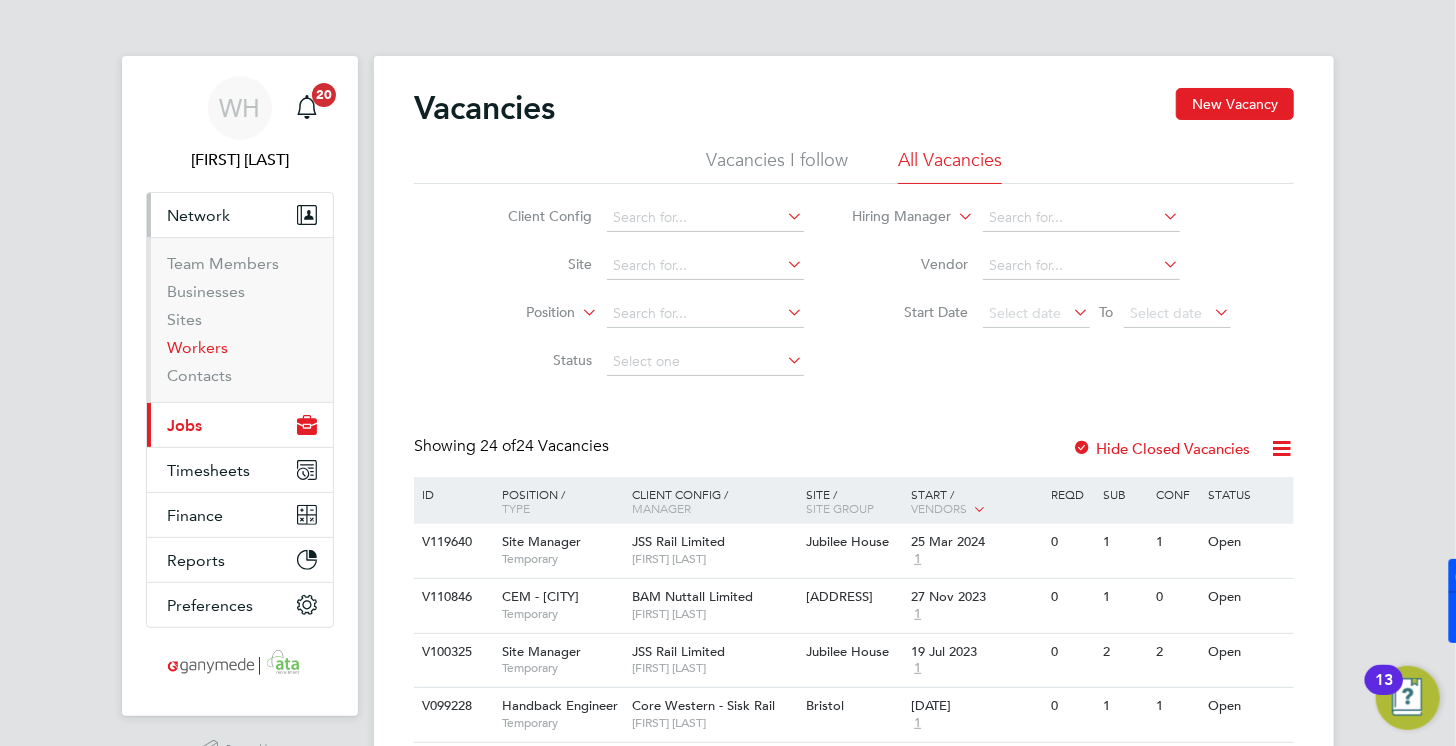 click on "Workers" at bounding box center (197, 347) 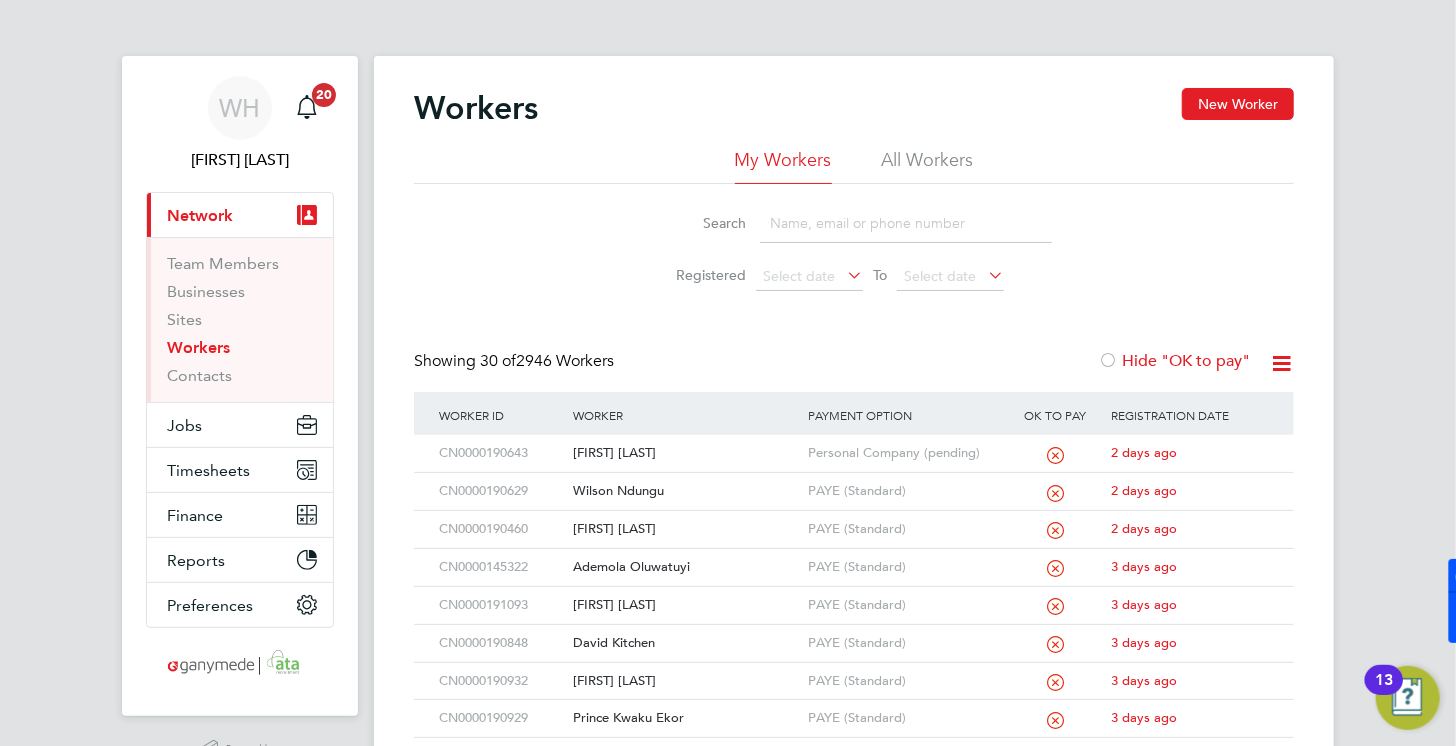 click on "All Workers" 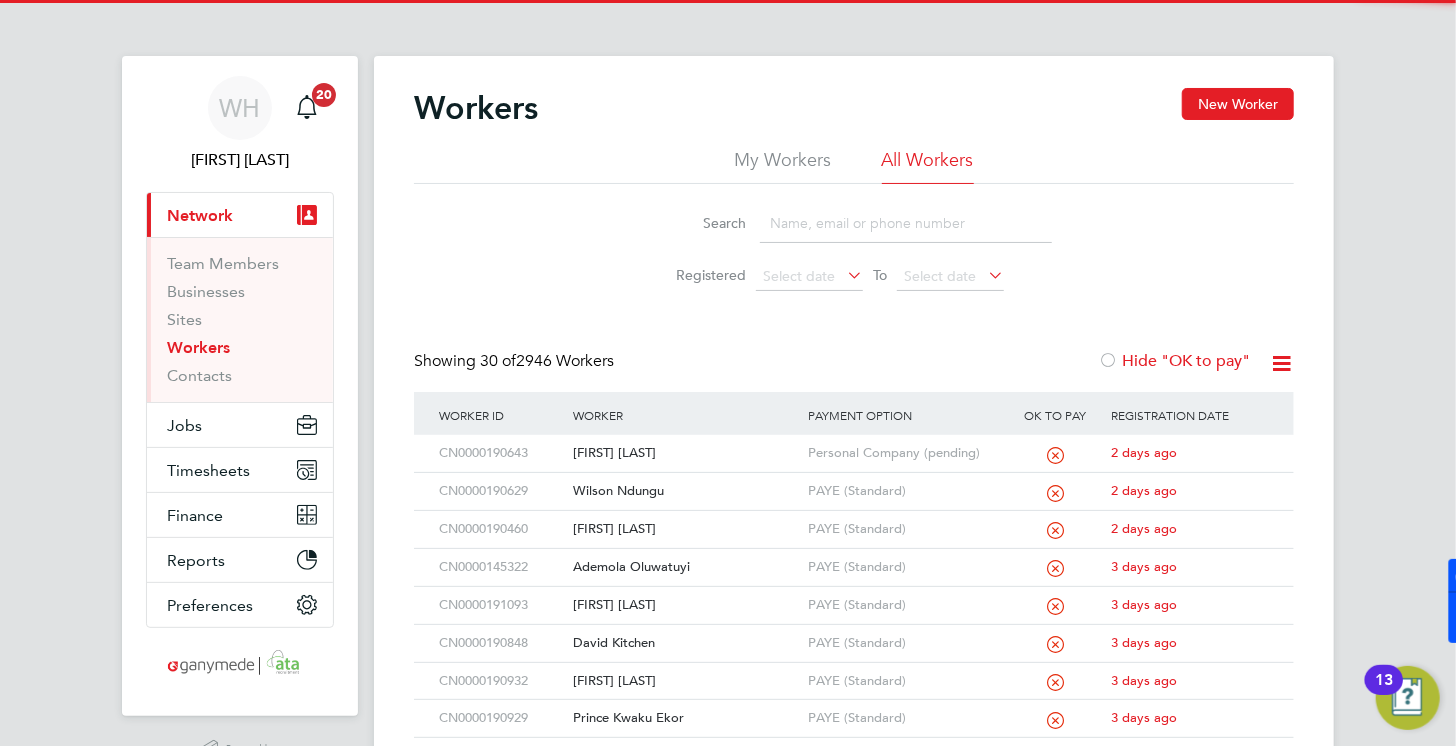click 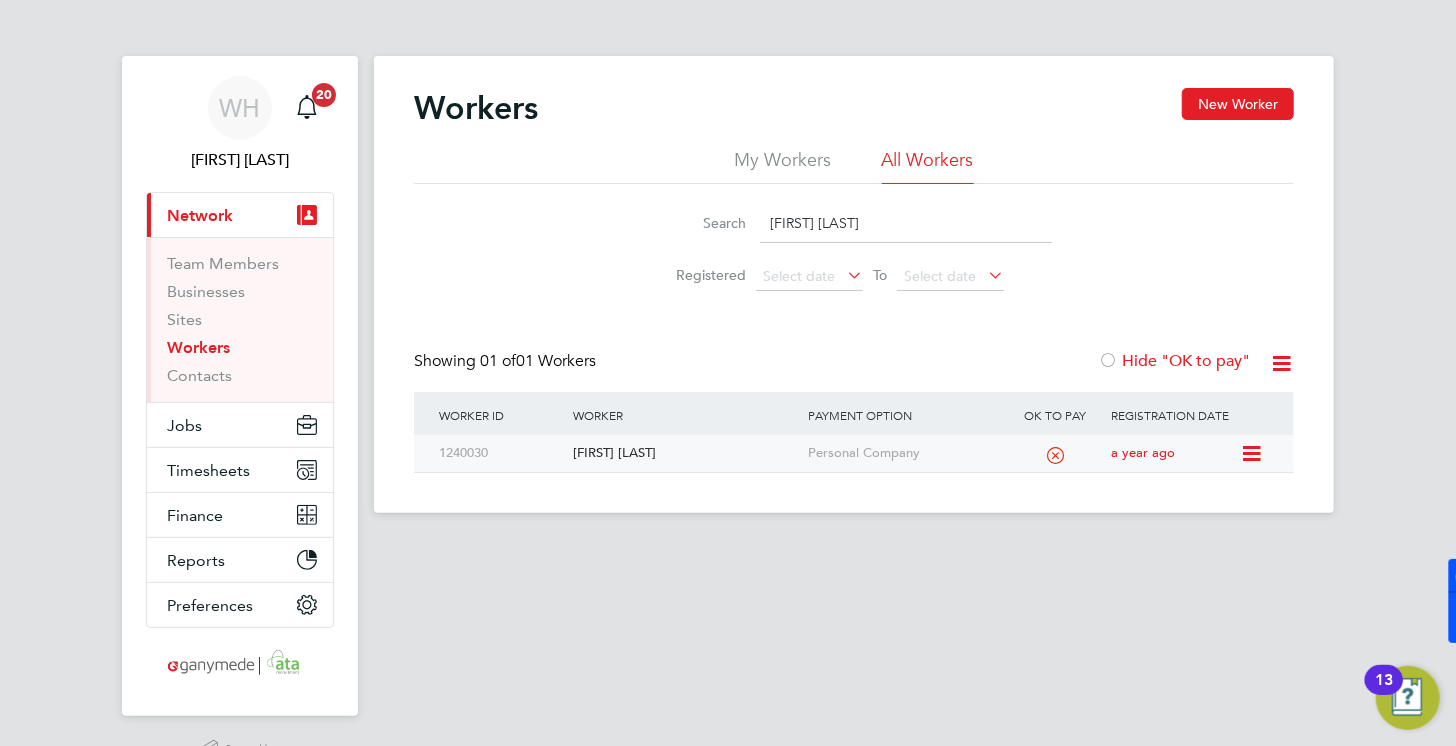 type on "david huggett" 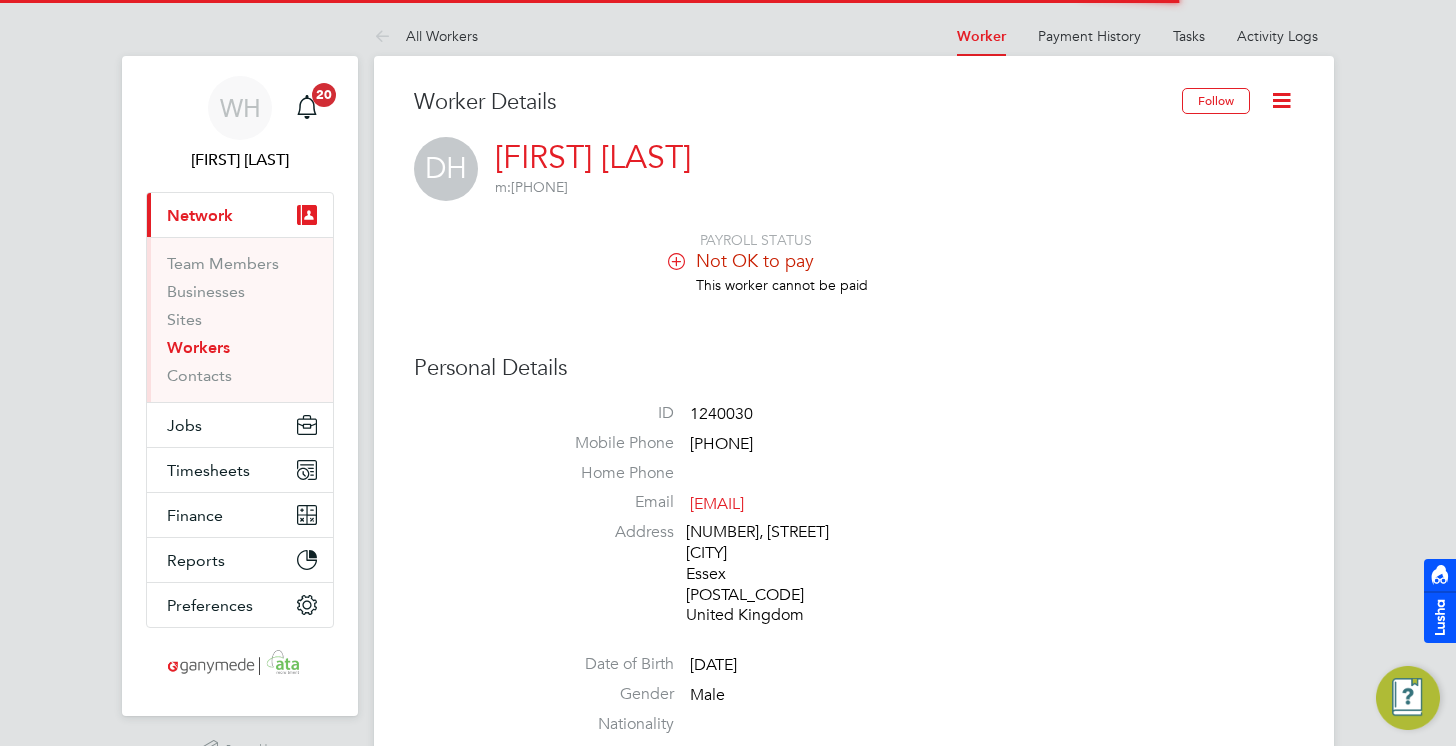 scroll, scrollTop: 0, scrollLeft: 0, axis: both 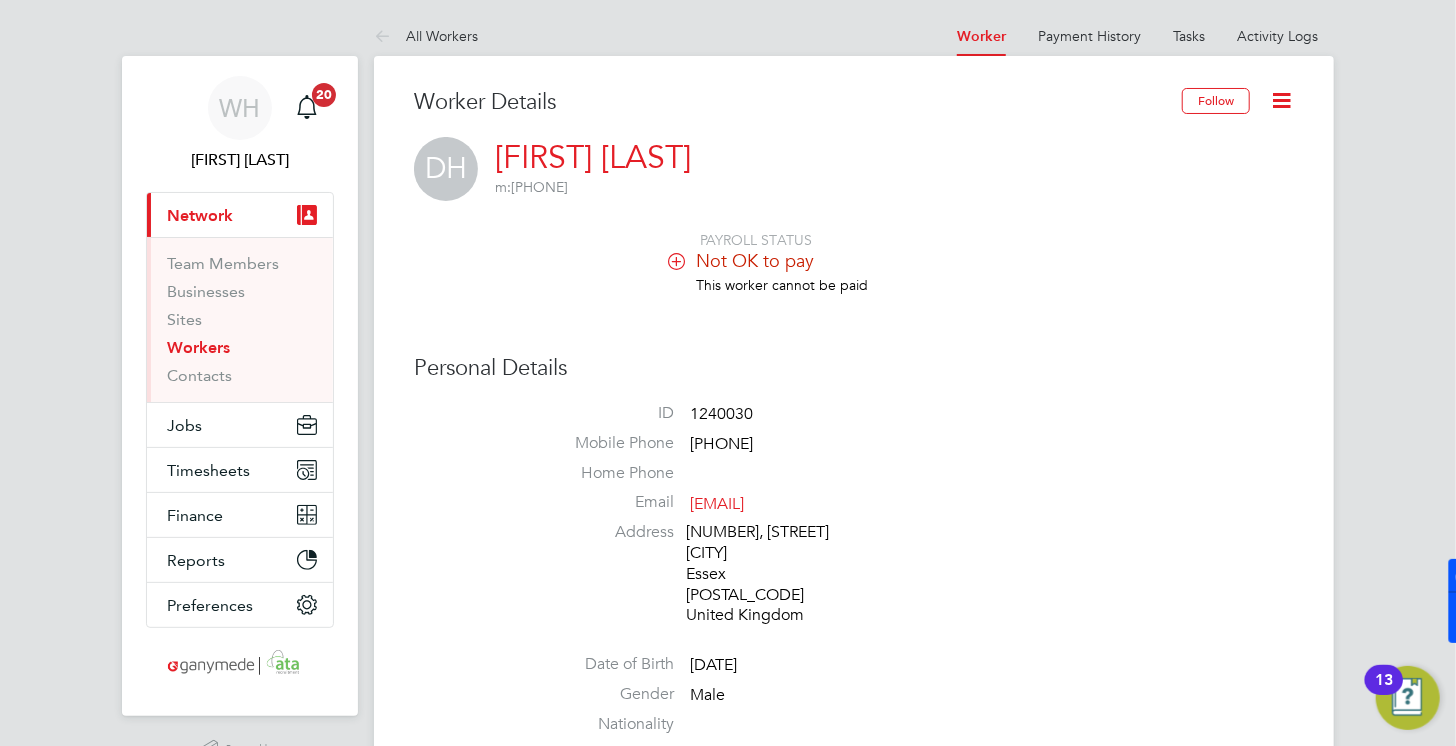 drag, startPoint x: 935, startPoint y: 502, endPoint x: 682, endPoint y: 499, distance: 253.01779 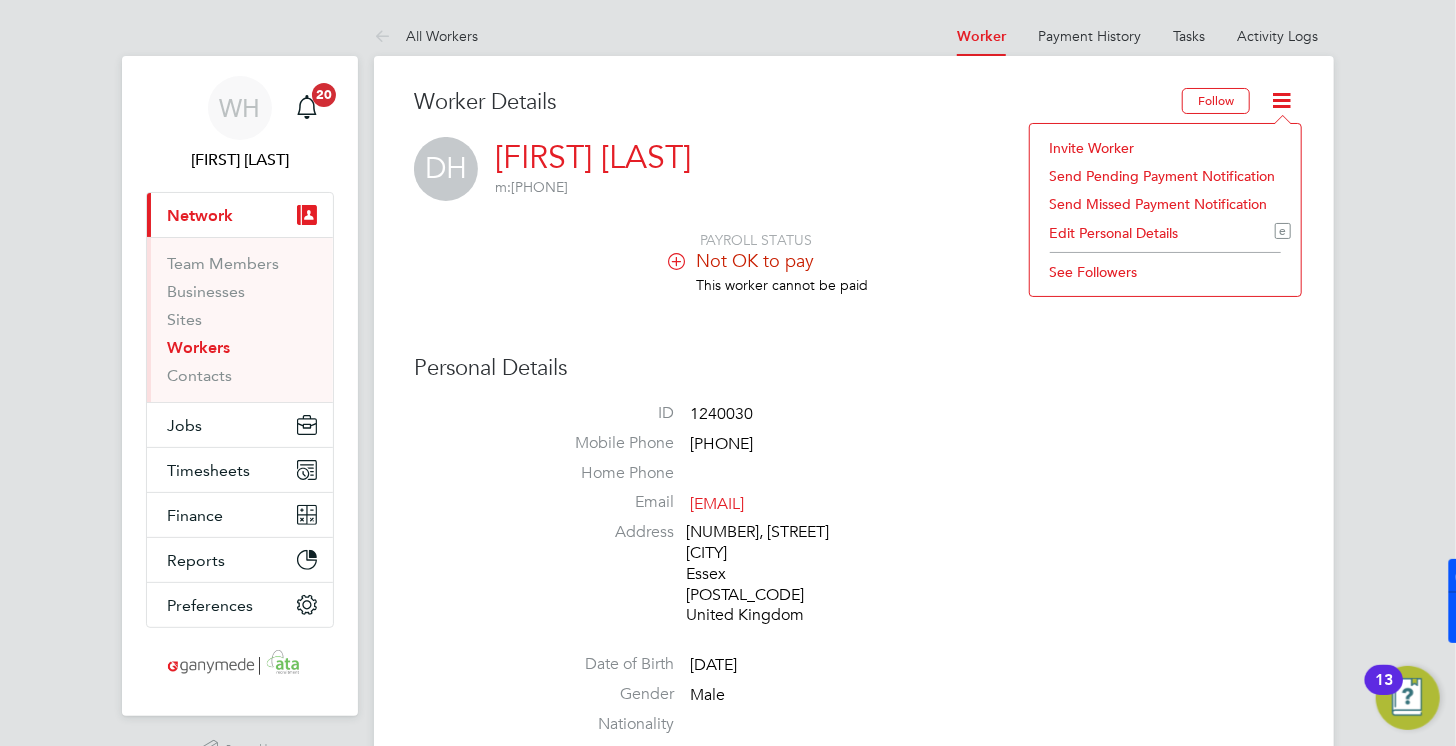 click on "Invite Worker" 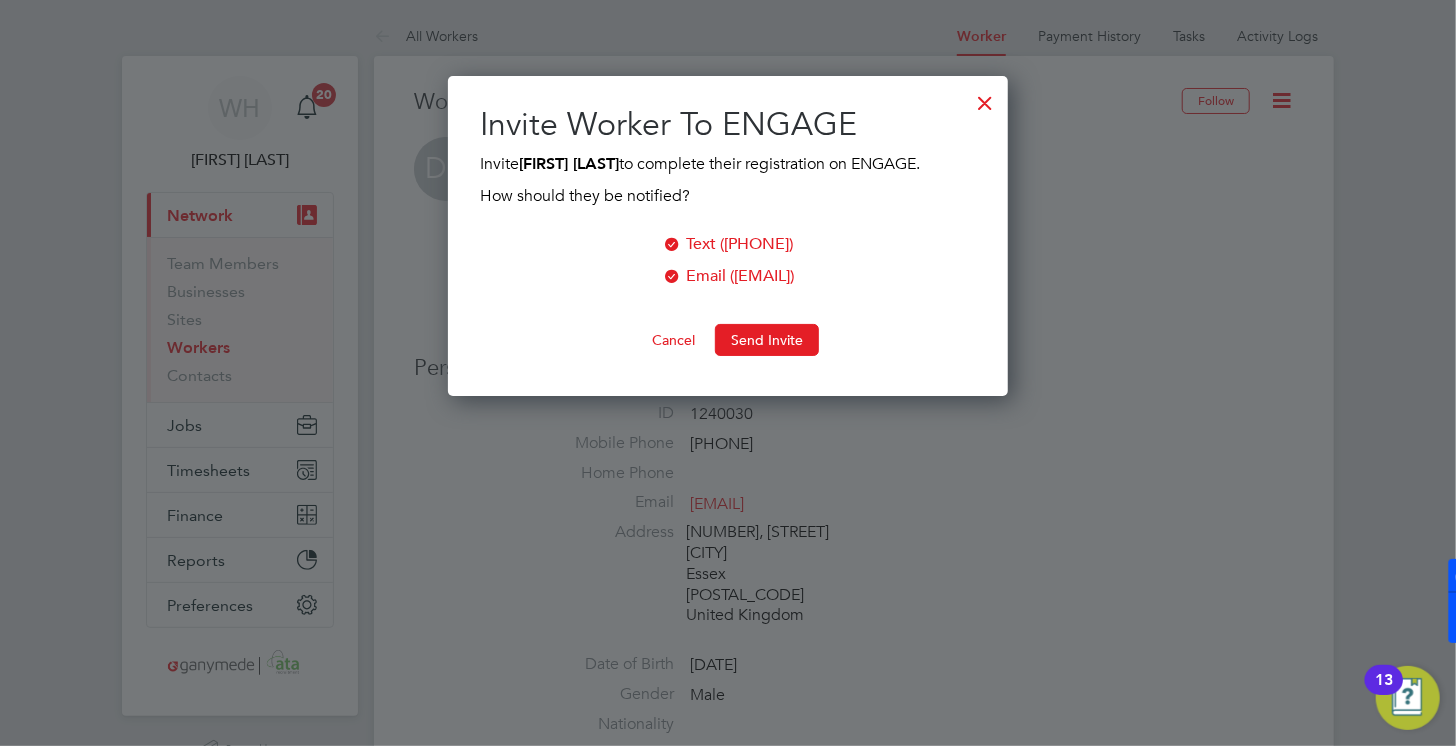 scroll, scrollTop: 9, scrollLeft: 10, axis: both 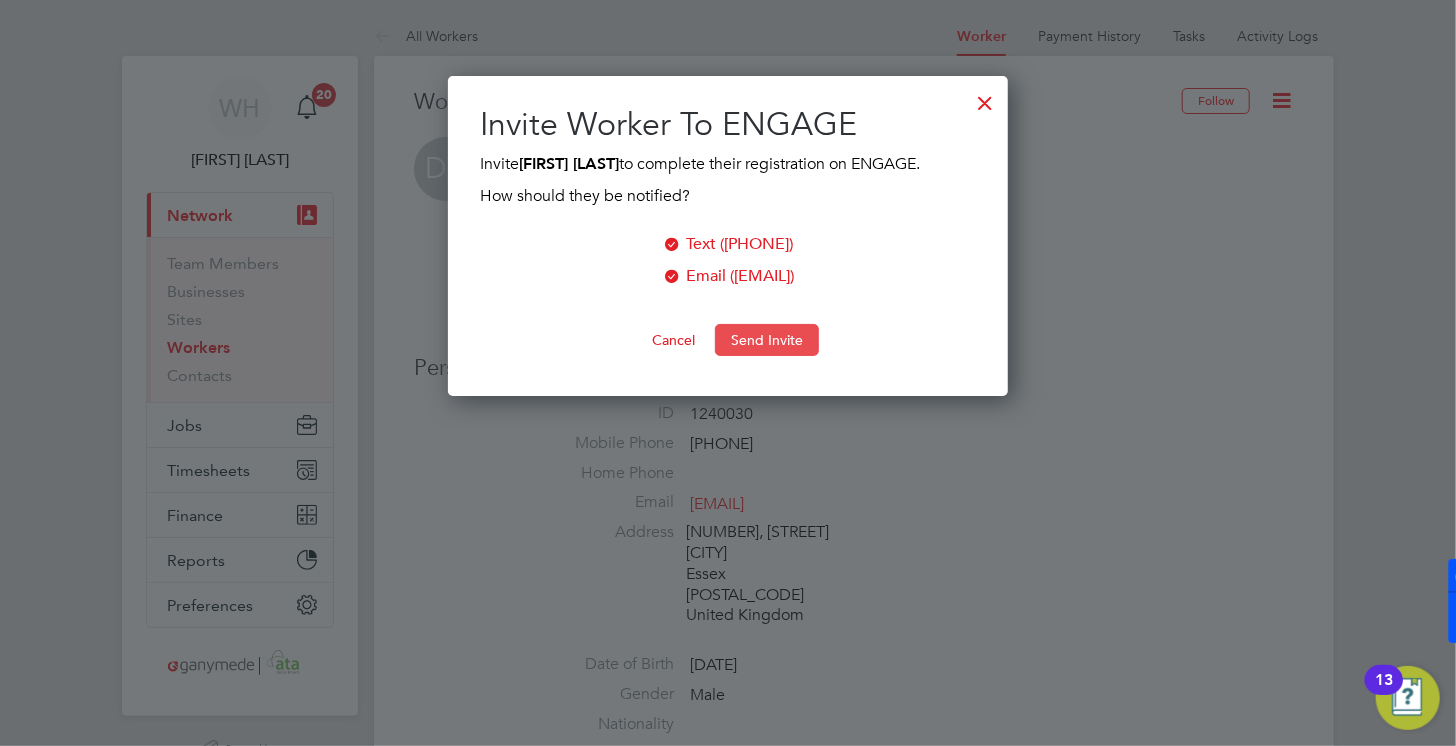 click on "Send Invite" at bounding box center (767, 340) 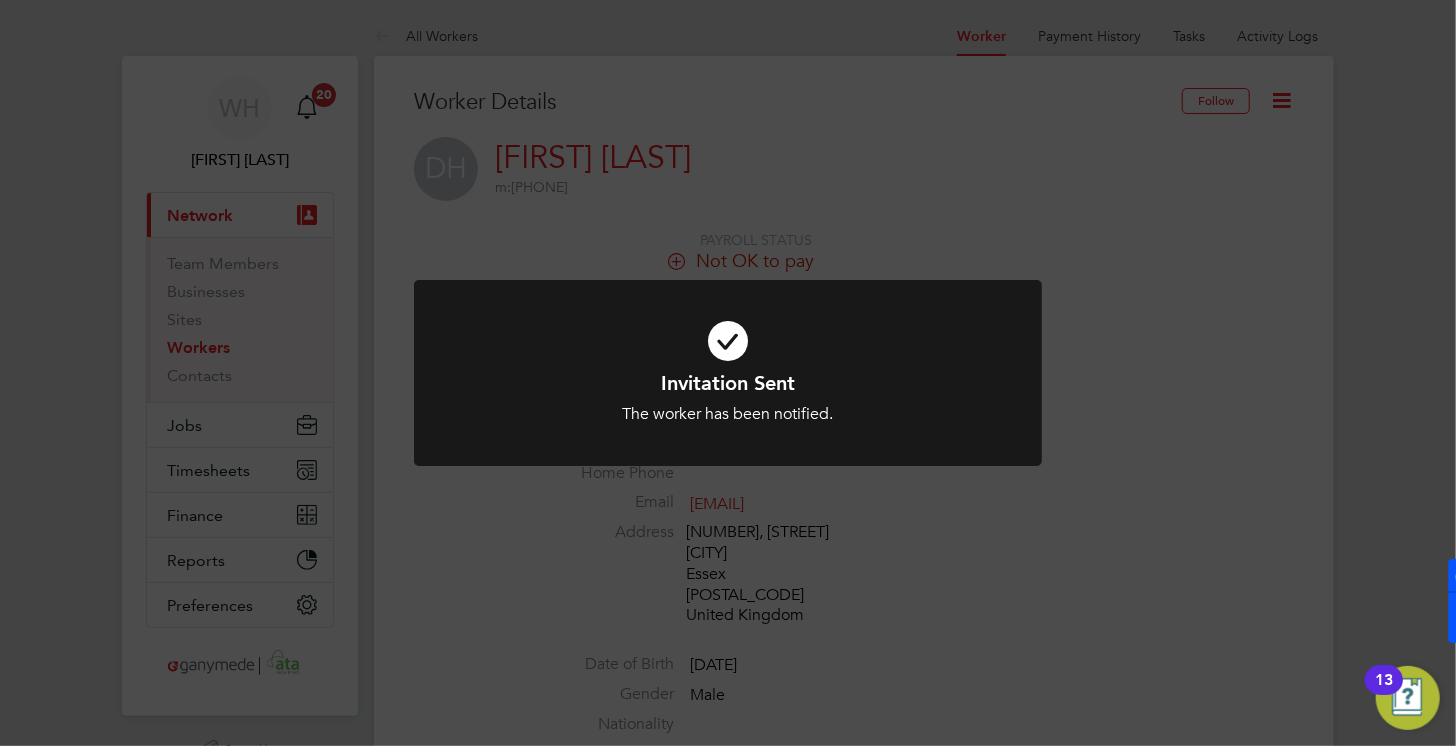 click on "Invitation Sent The worker has been notified. Cancel Okay" 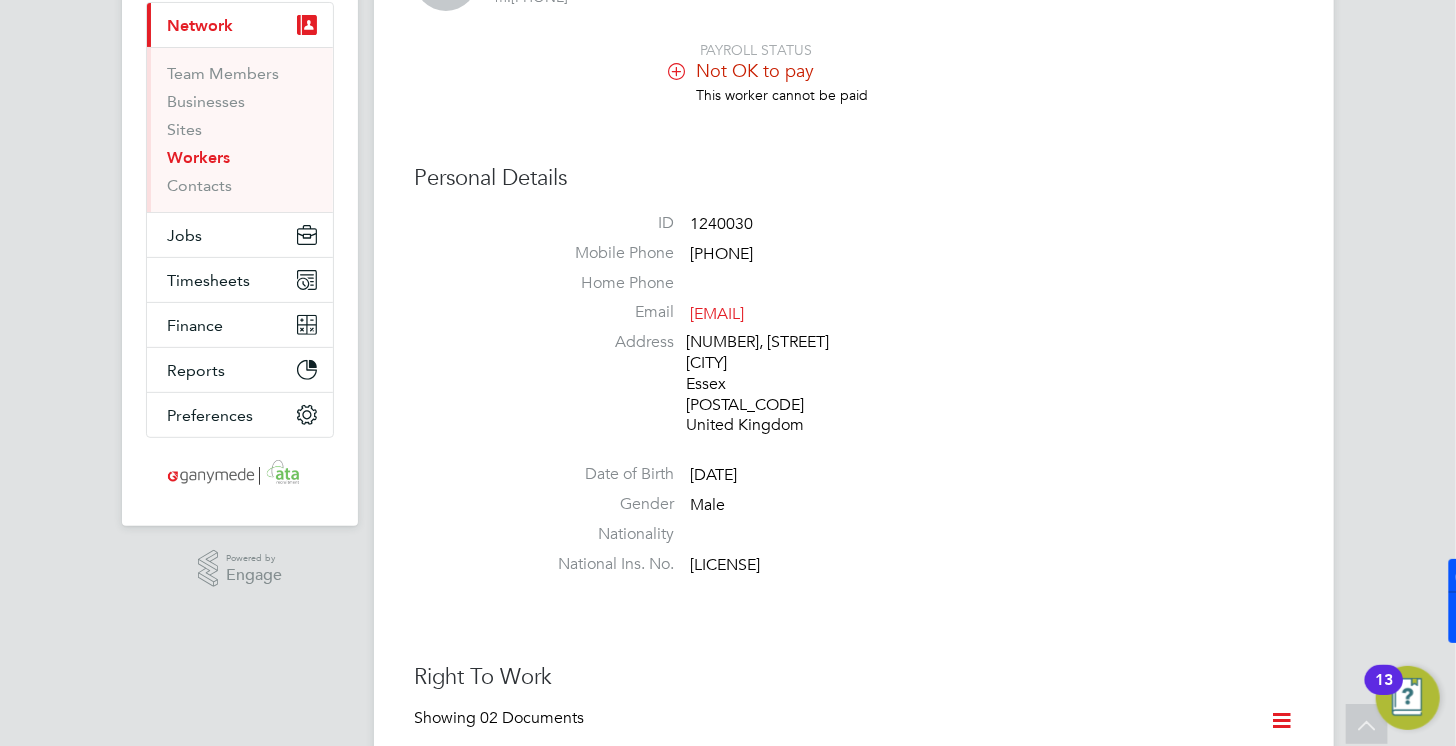 scroll, scrollTop: 0, scrollLeft: 0, axis: both 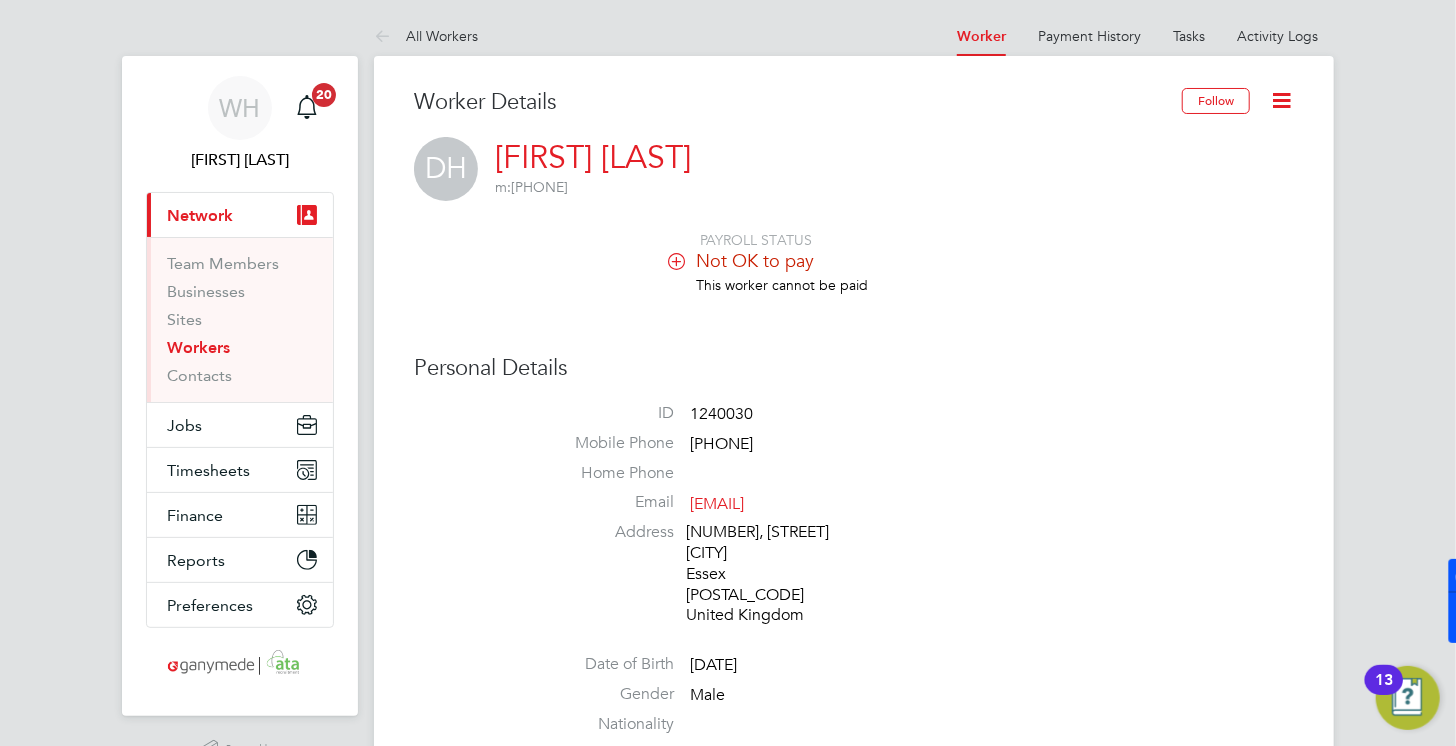 click on "Workers" at bounding box center (242, 352) 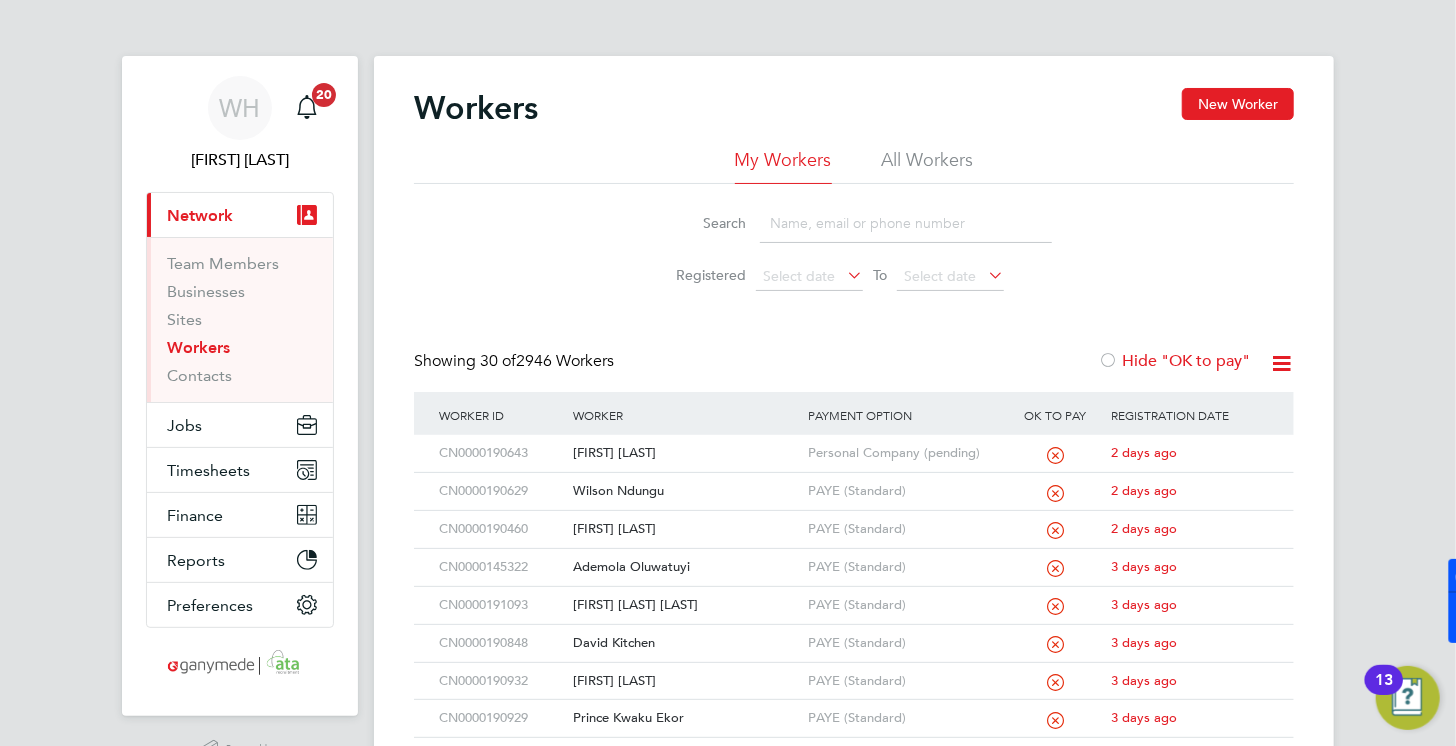 click on "Workers New Worker" 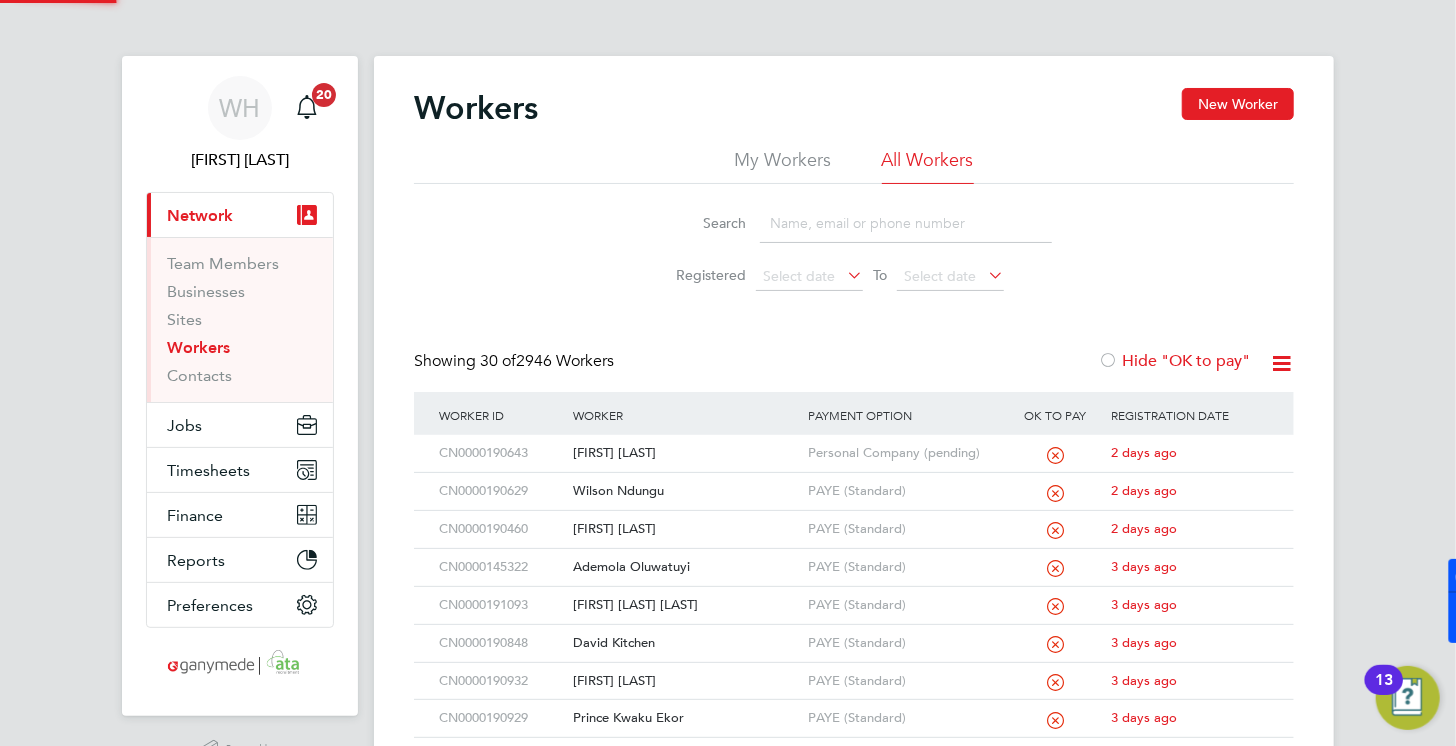 click 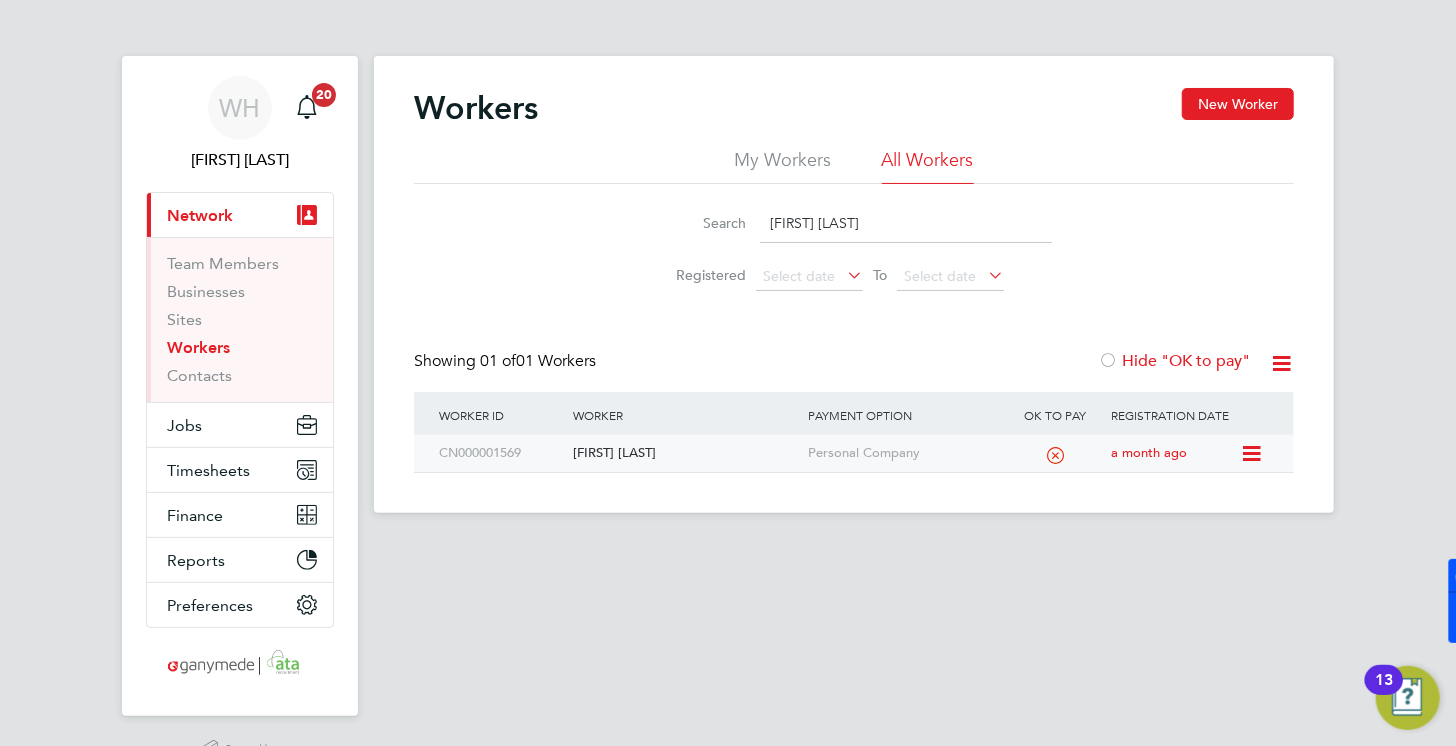 type on "david clifford" 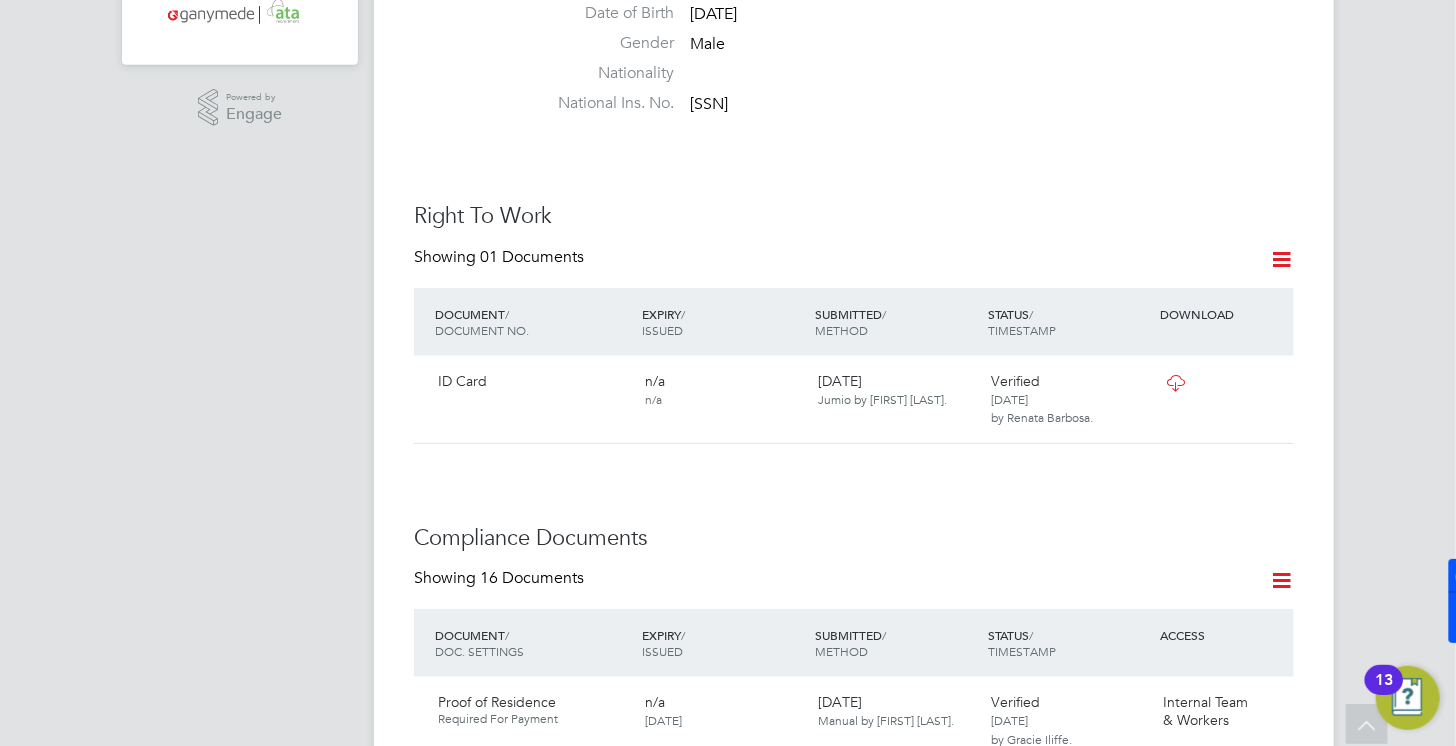 scroll, scrollTop: 363, scrollLeft: 0, axis: vertical 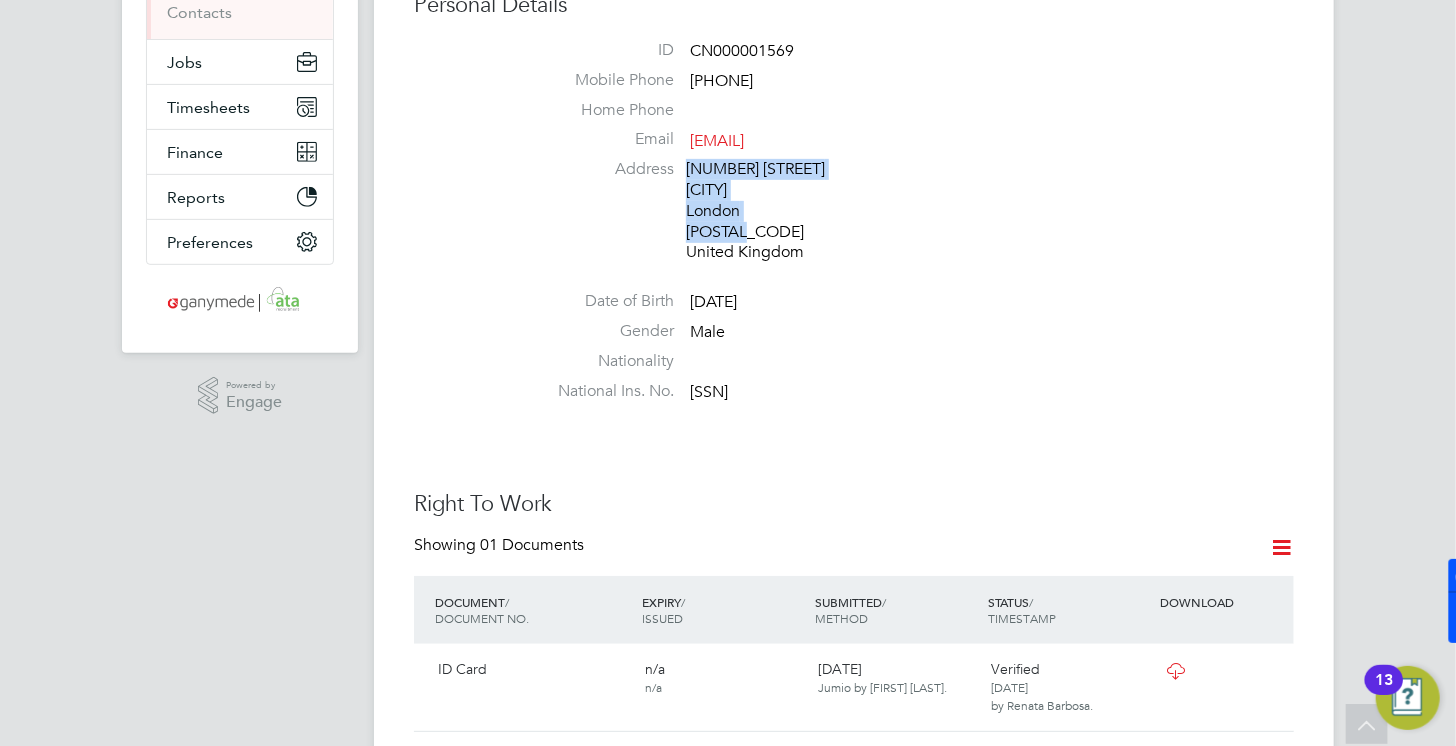 drag, startPoint x: 755, startPoint y: 229, endPoint x: 684, endPoint y: 230, distance: 71.00704 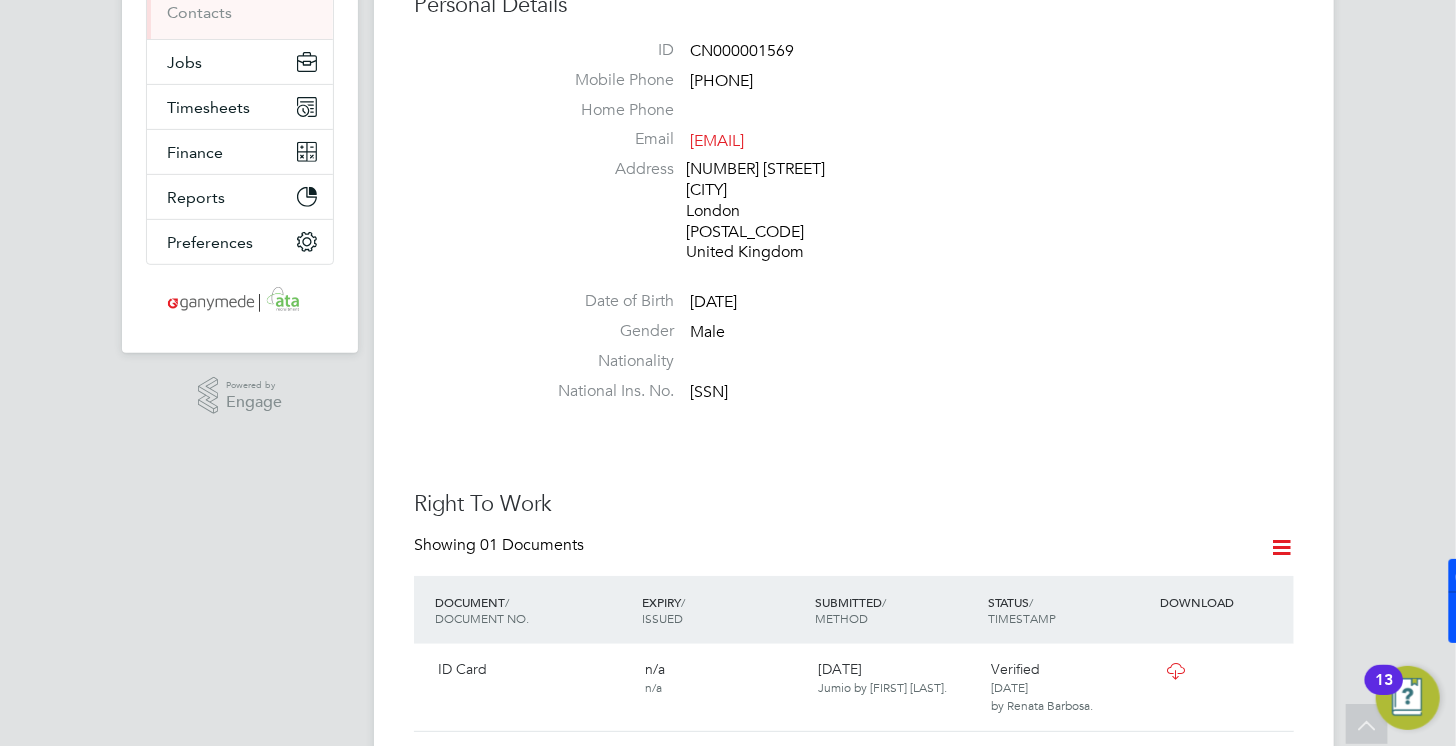 click on "Personal Details ID     CN000001569 Mobile Phone   07956695893 Home Phone   Email   techms_dc@hotmail.com Address 58 High Street Pinner London HA5 5PZ United Kingdom Date of Birth   16 May 1980 Gender   Male Nationality   National Ins. No.   JT223592A" 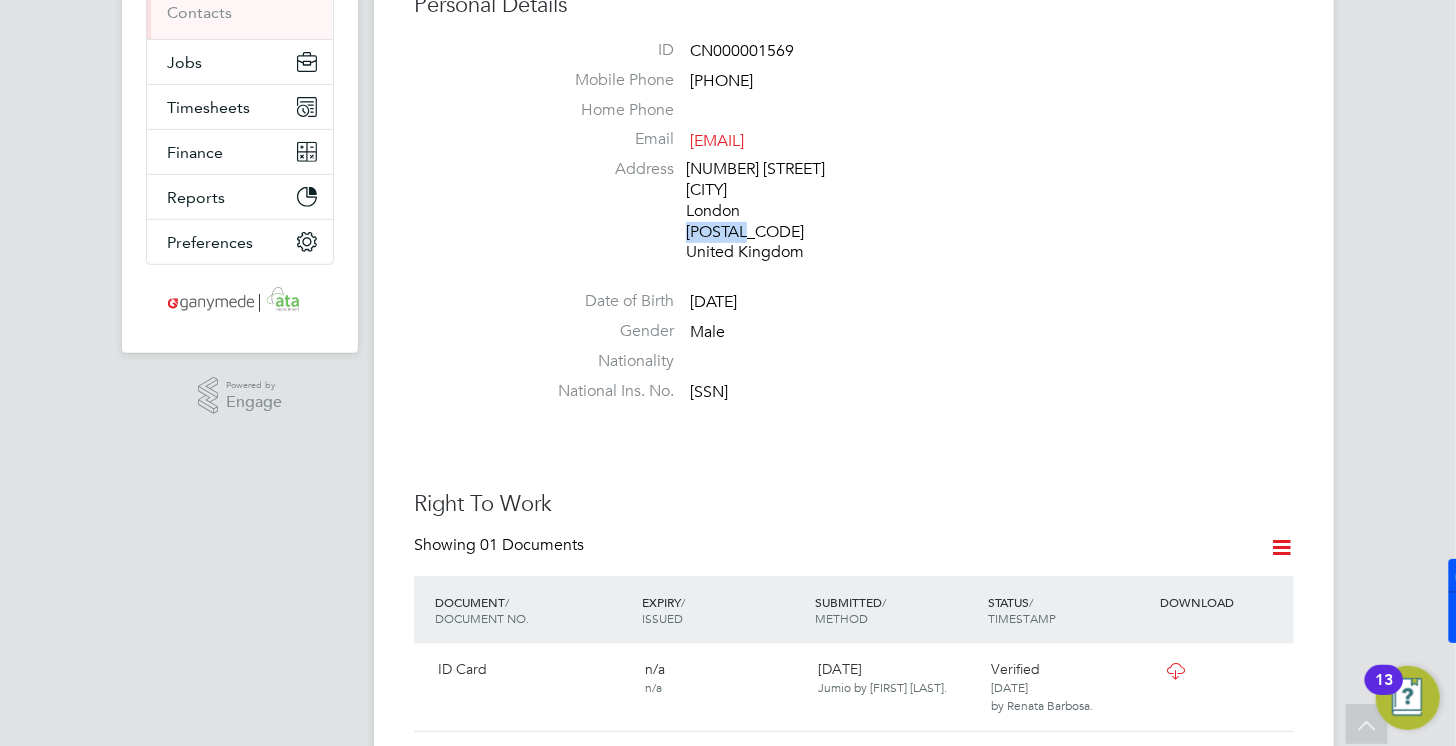 drag, startPoint x: 770, startPoint y: 230, endPoint x: 687, endPoint y: 229, distance: 83.00603 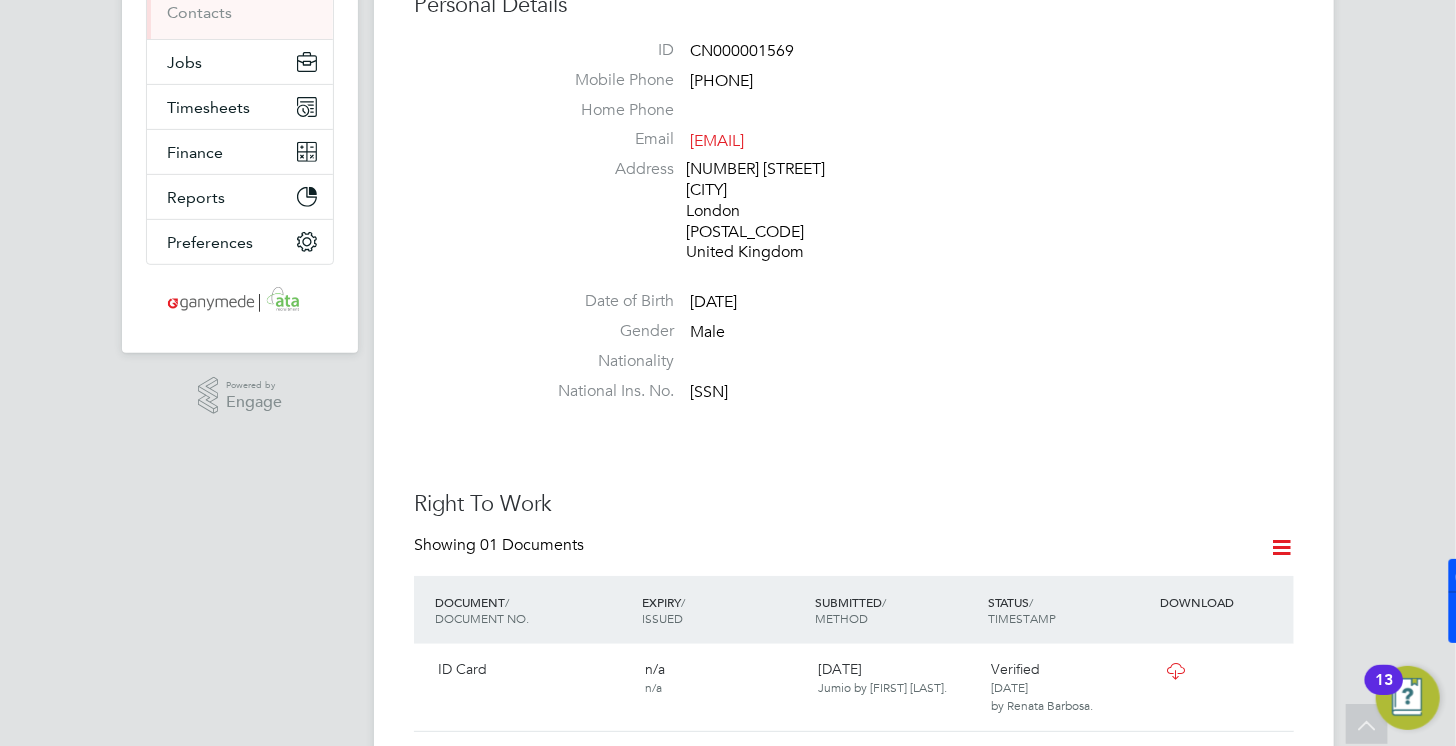 drag, startPoint x: 50, startPoint y: 236, endPoint x: 106, endPoint y: 233, distance: 56.0803 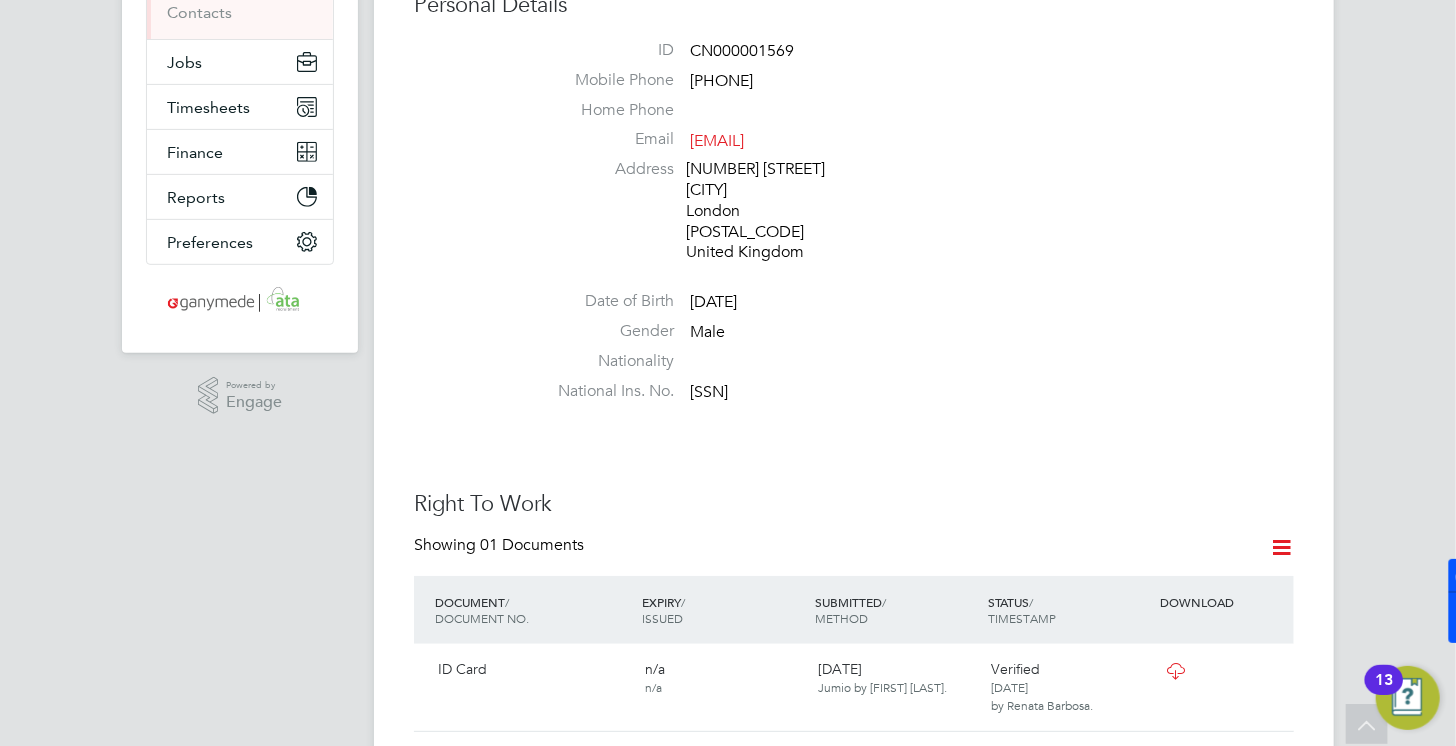 scroll, scrollTop: 0, scrollLeft: 0, axis: both 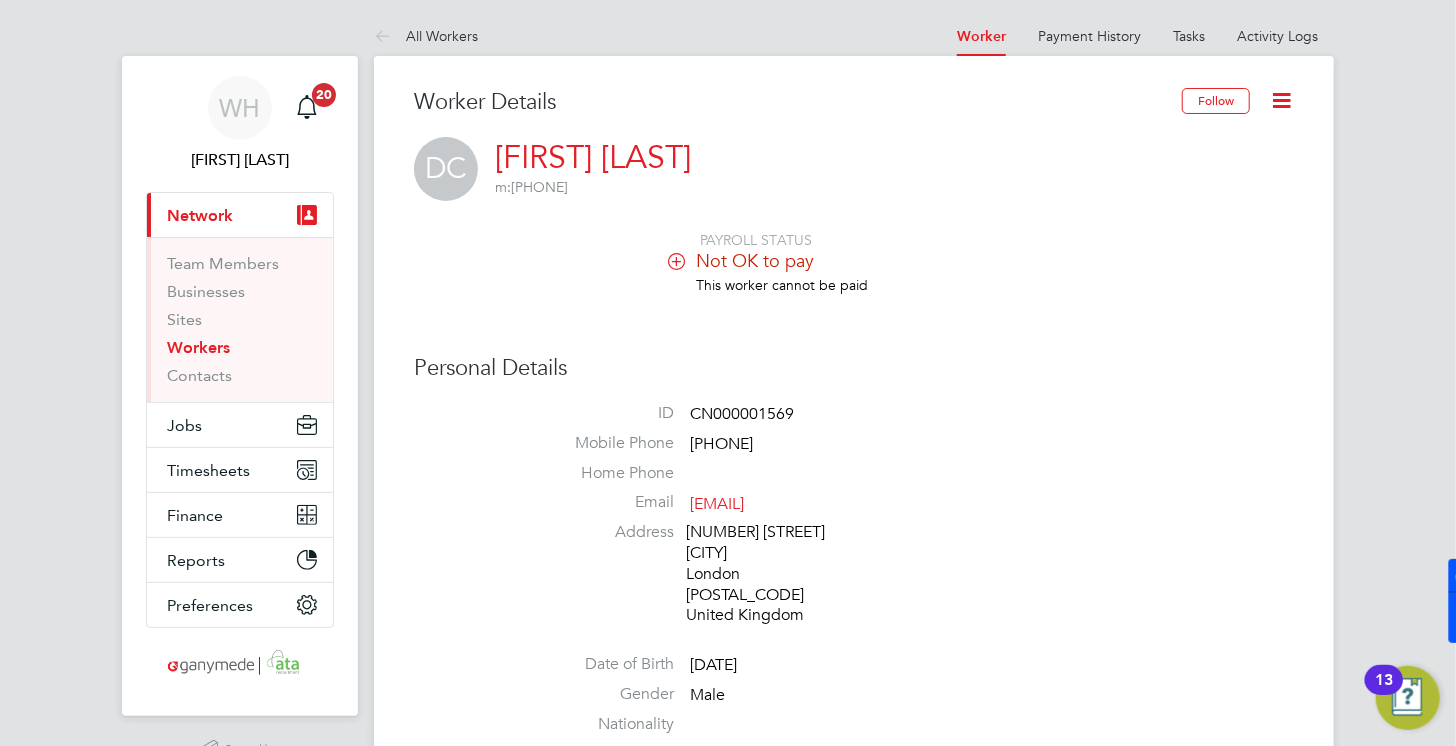 click on "techms_dc@hotmail.com" 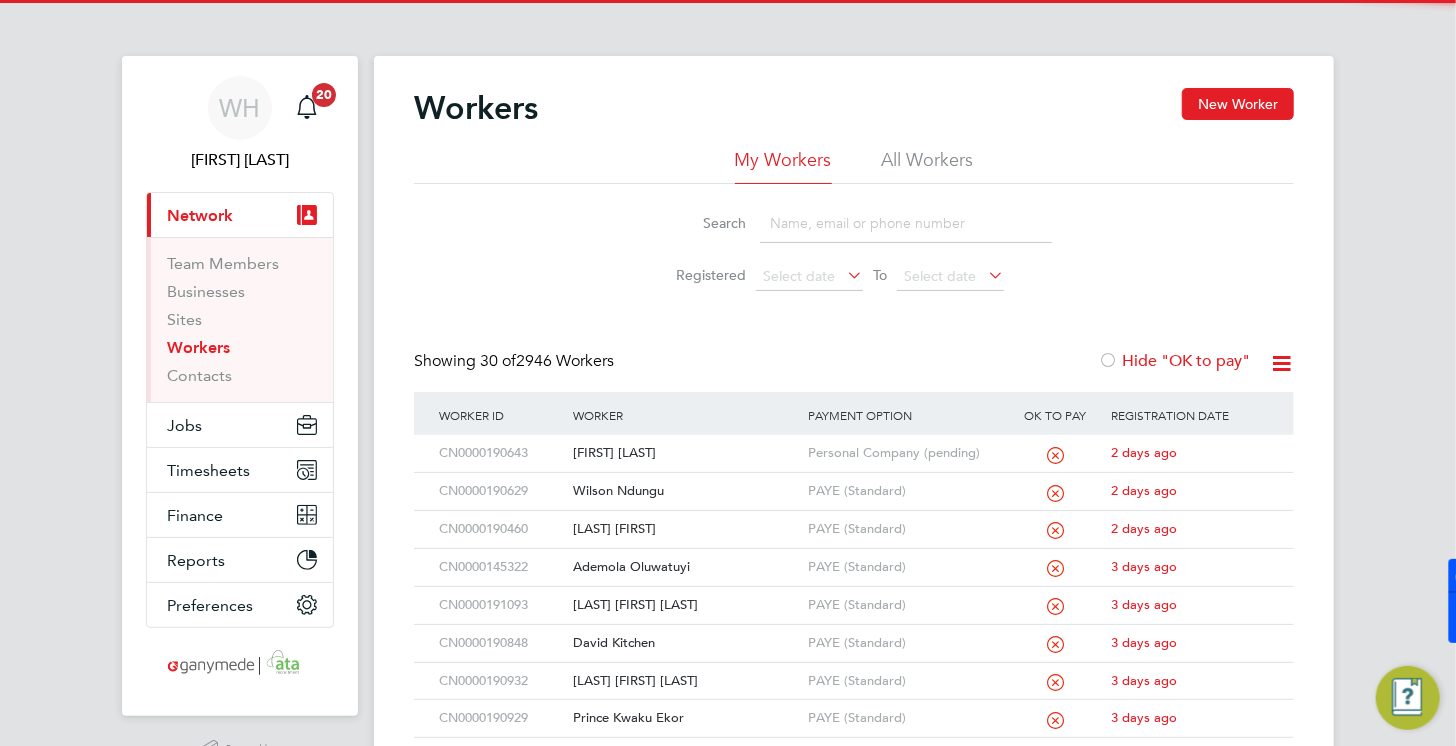 click 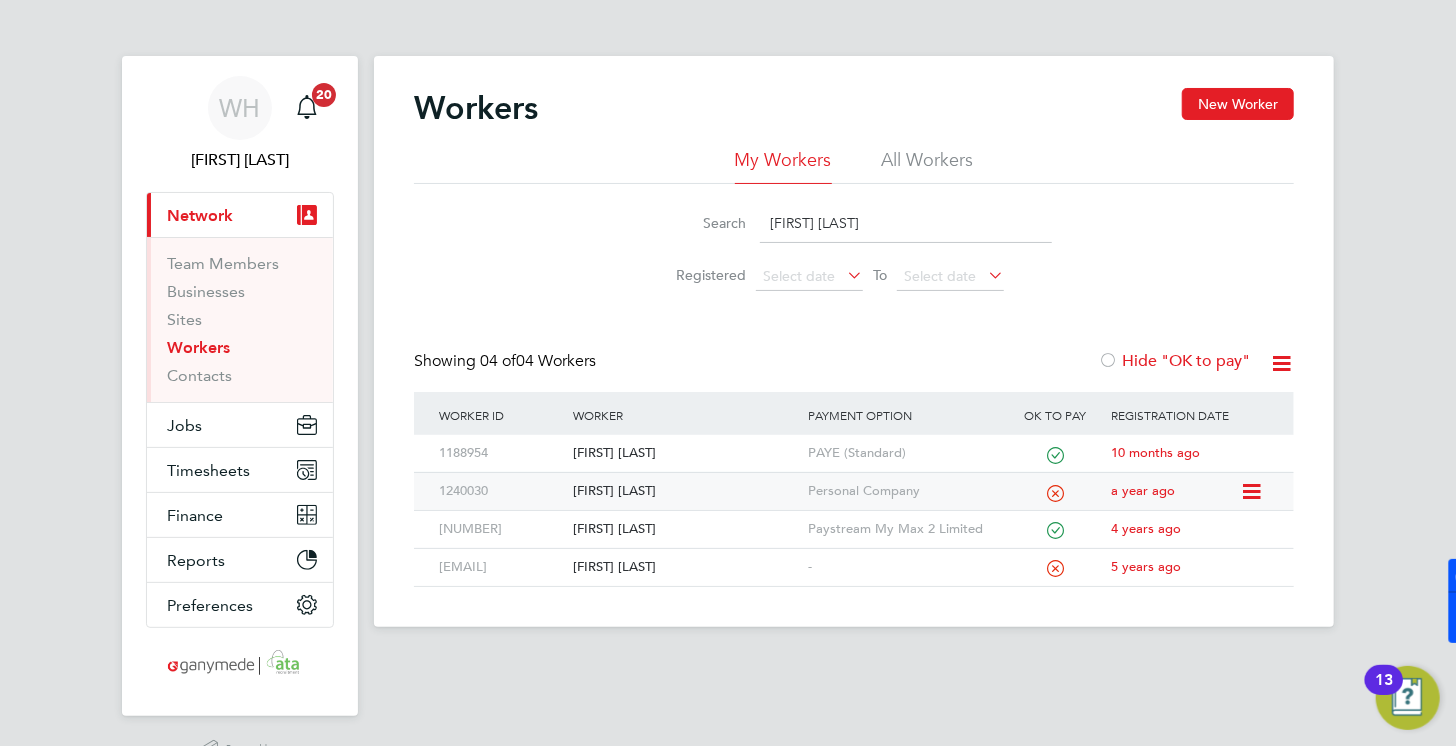type on "david hu" 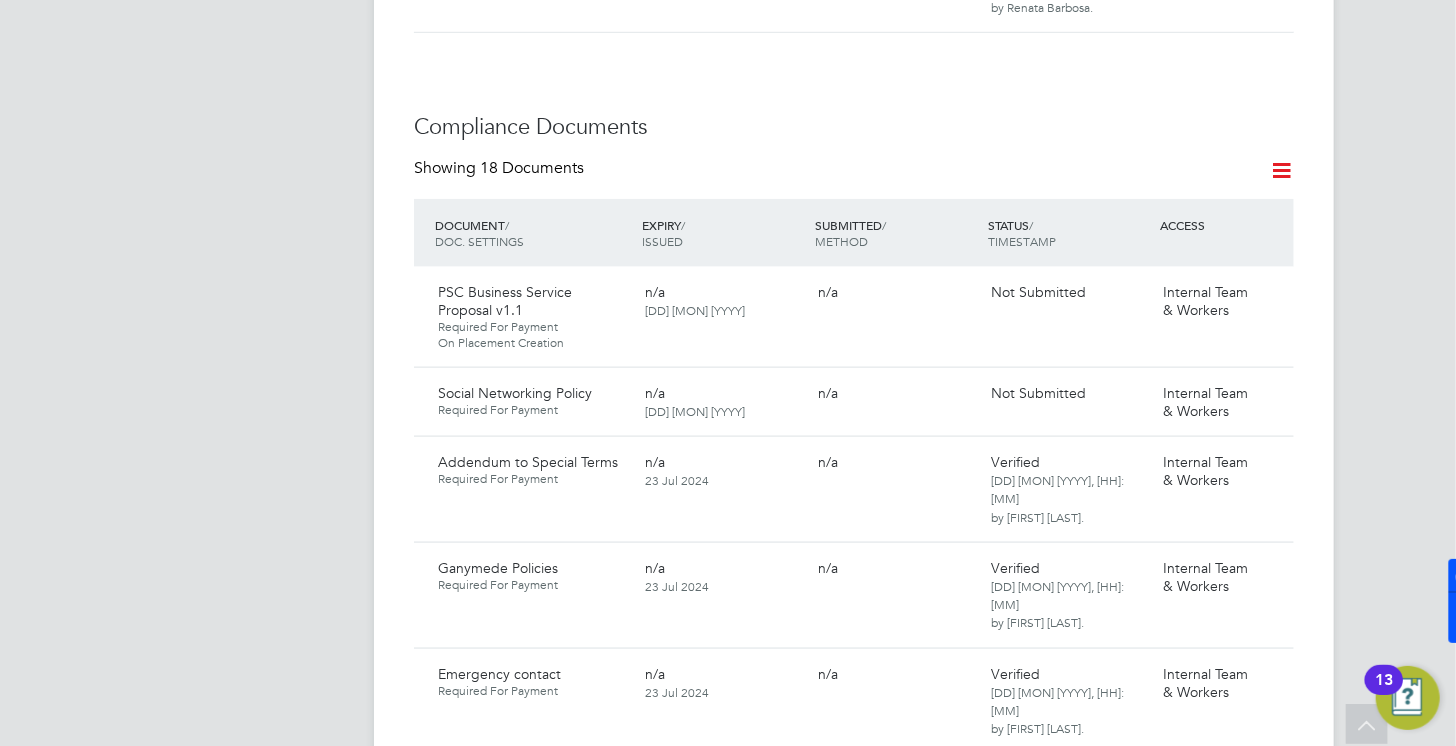 scroll, scrollTop: 1272, scrollLeft: 0, axis: vertical 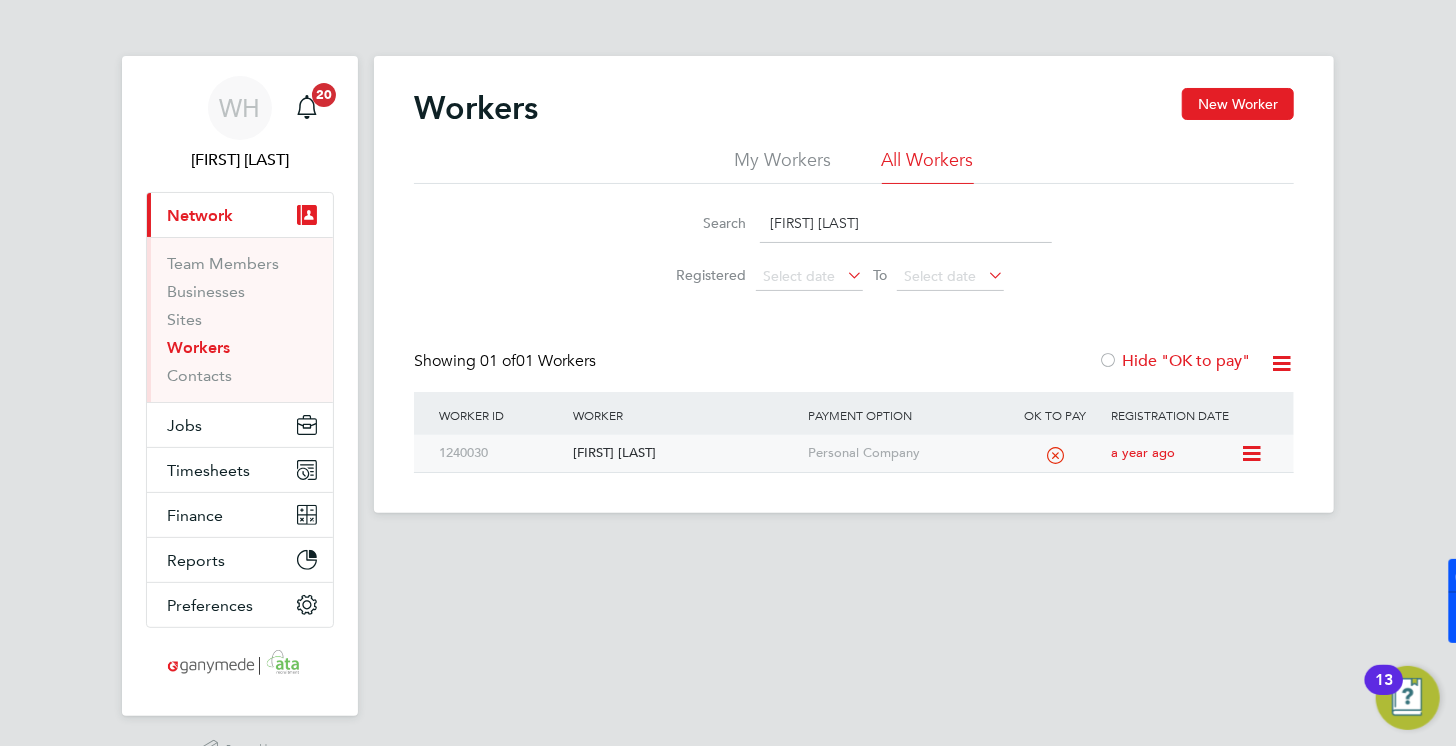 click on "1240030" 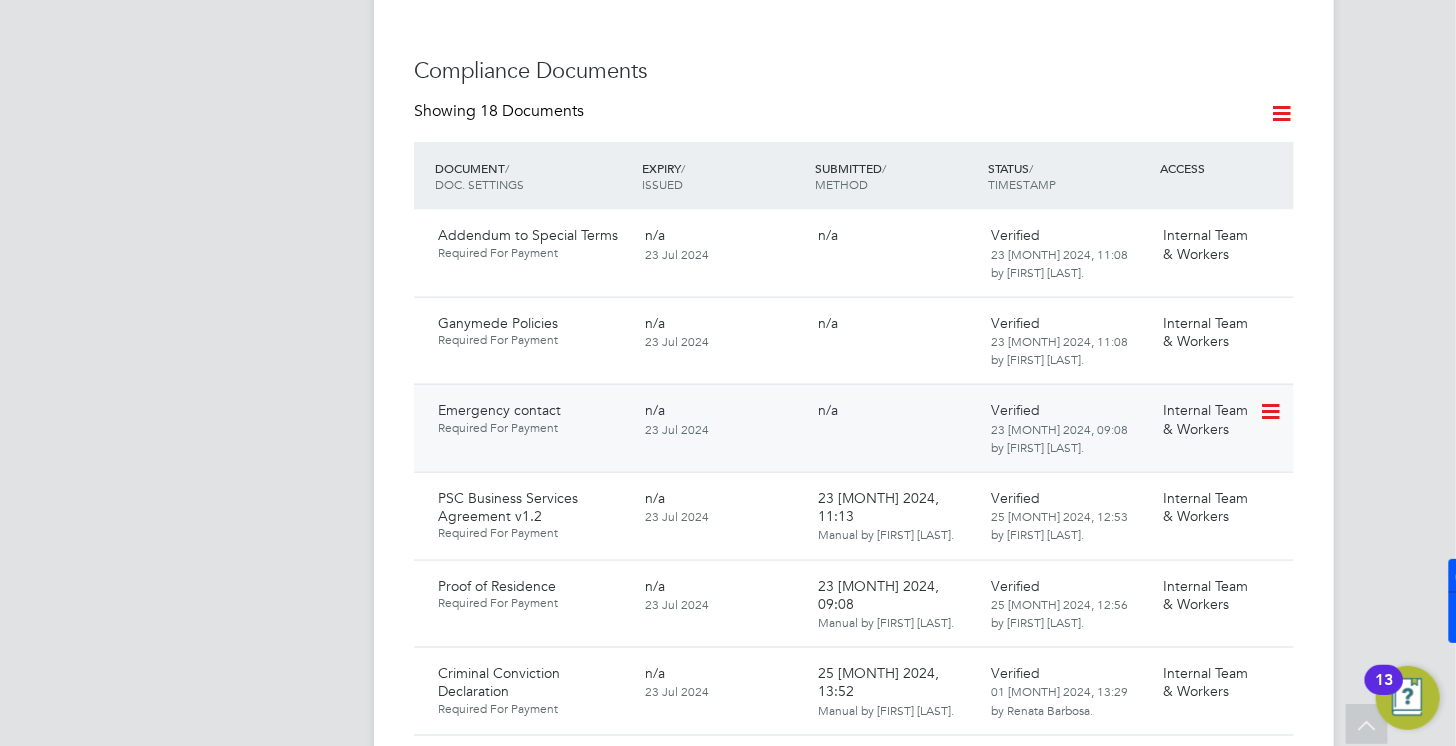 scroll, scrollTop: 1090, scrollLeft: 0, axis: vertical 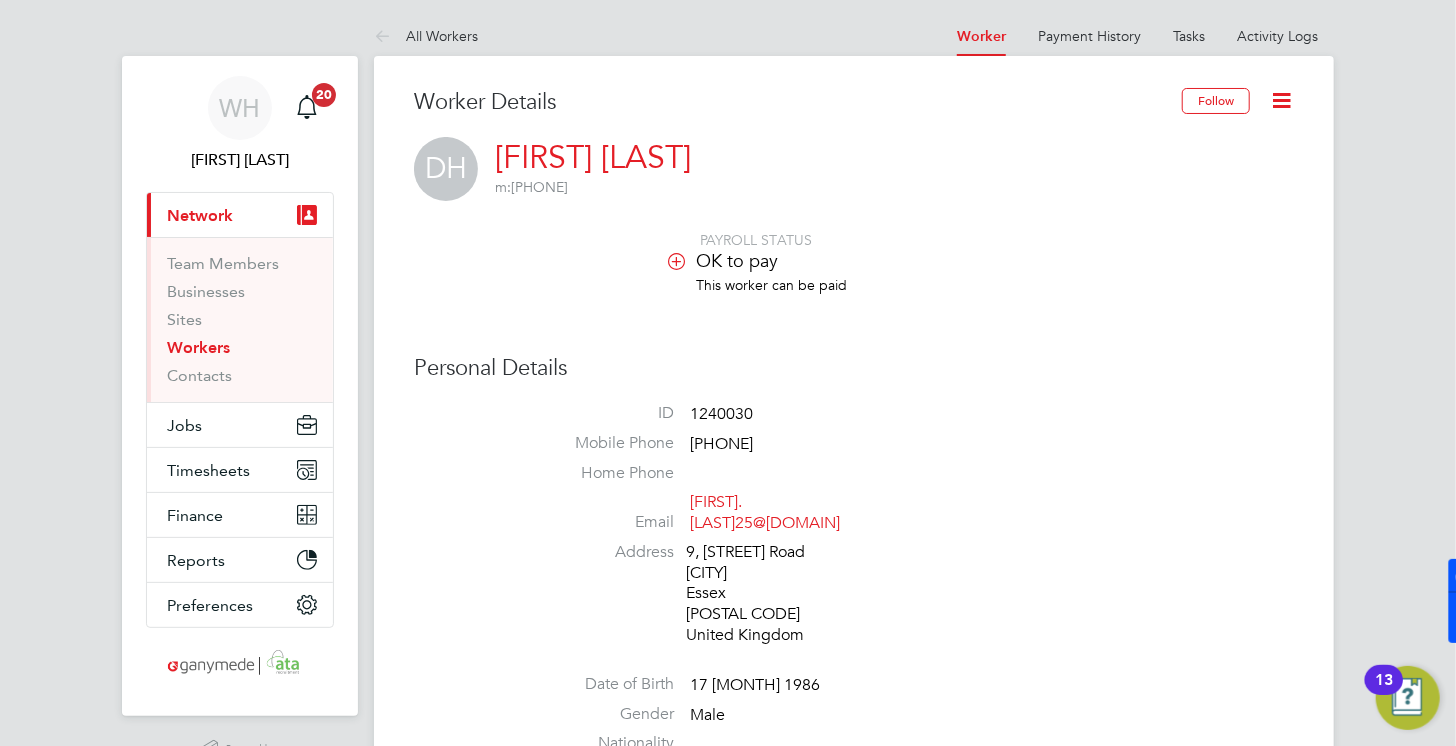 click on "Workers" at bounding box center (198, 347) 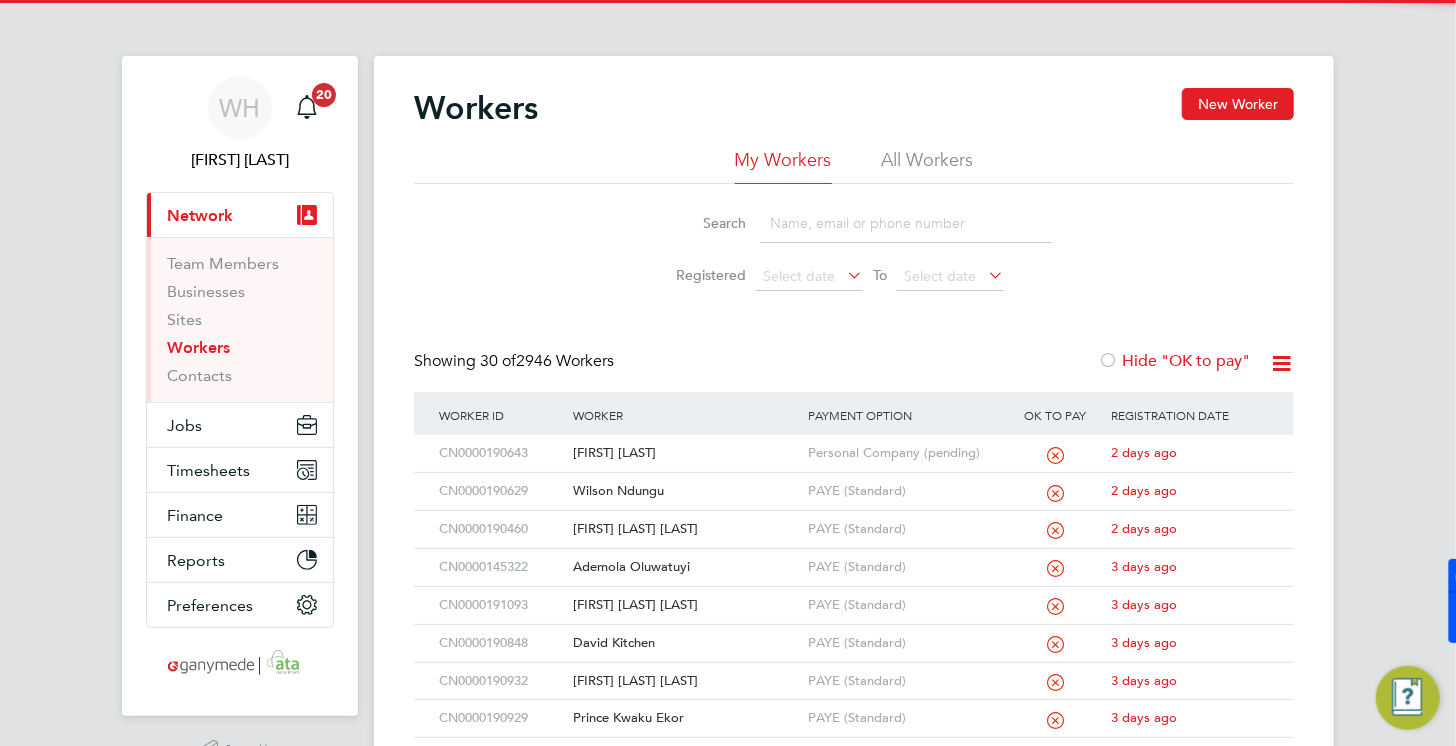 click 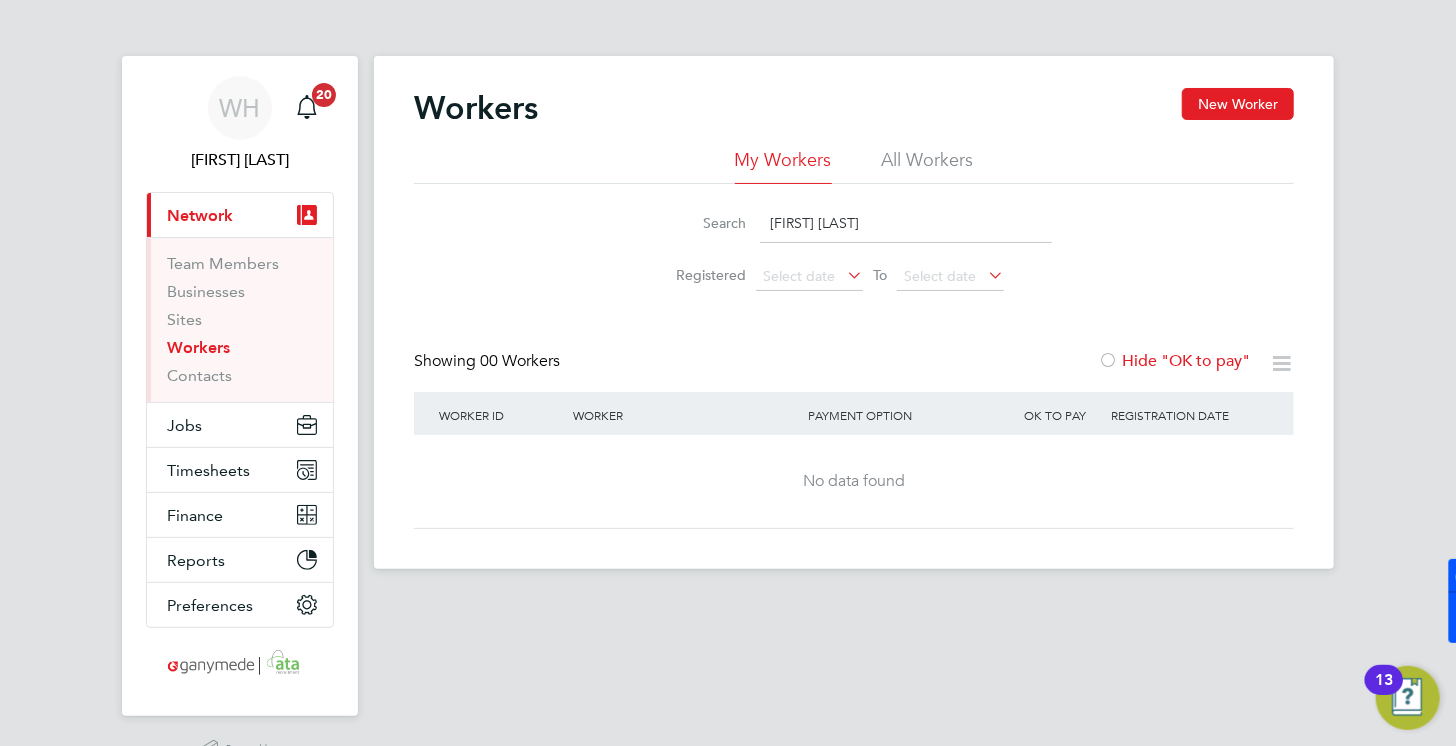 drag, startPoint x: 869, startPoint y: 233, endPoint x: 753, endPoint y: 222, distance: 116.520386 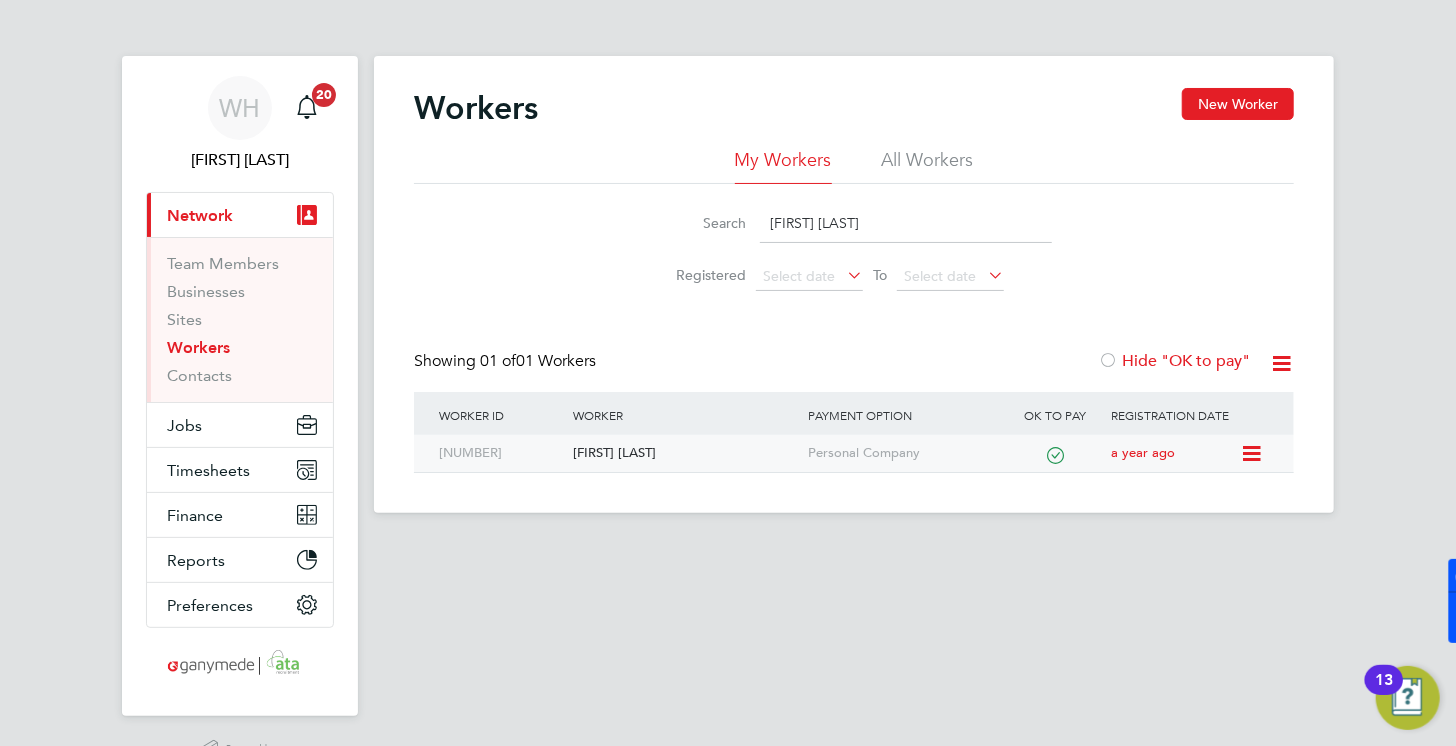 type on "[FIRST] [LAST]" 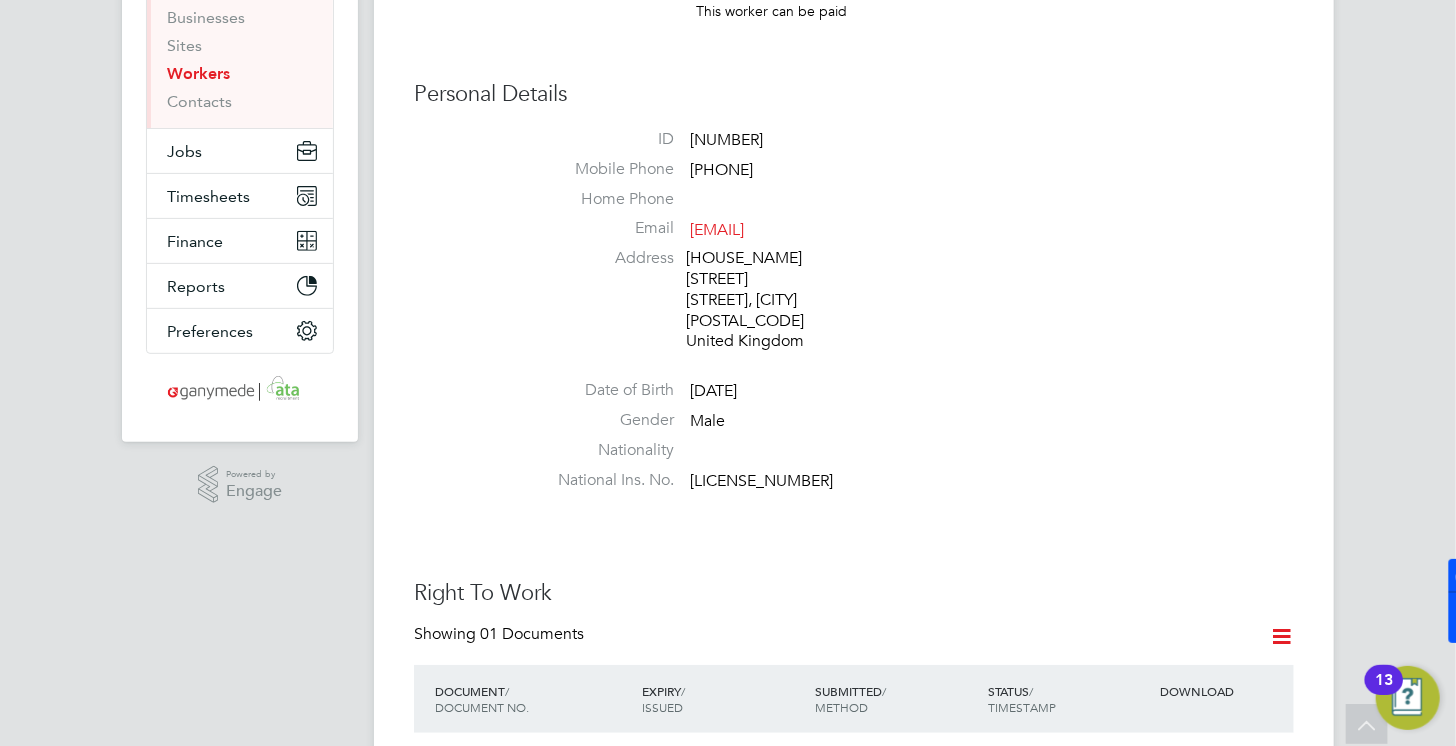scroll, scrollTop: 272, scrollLeft: 0, axis: vertical 